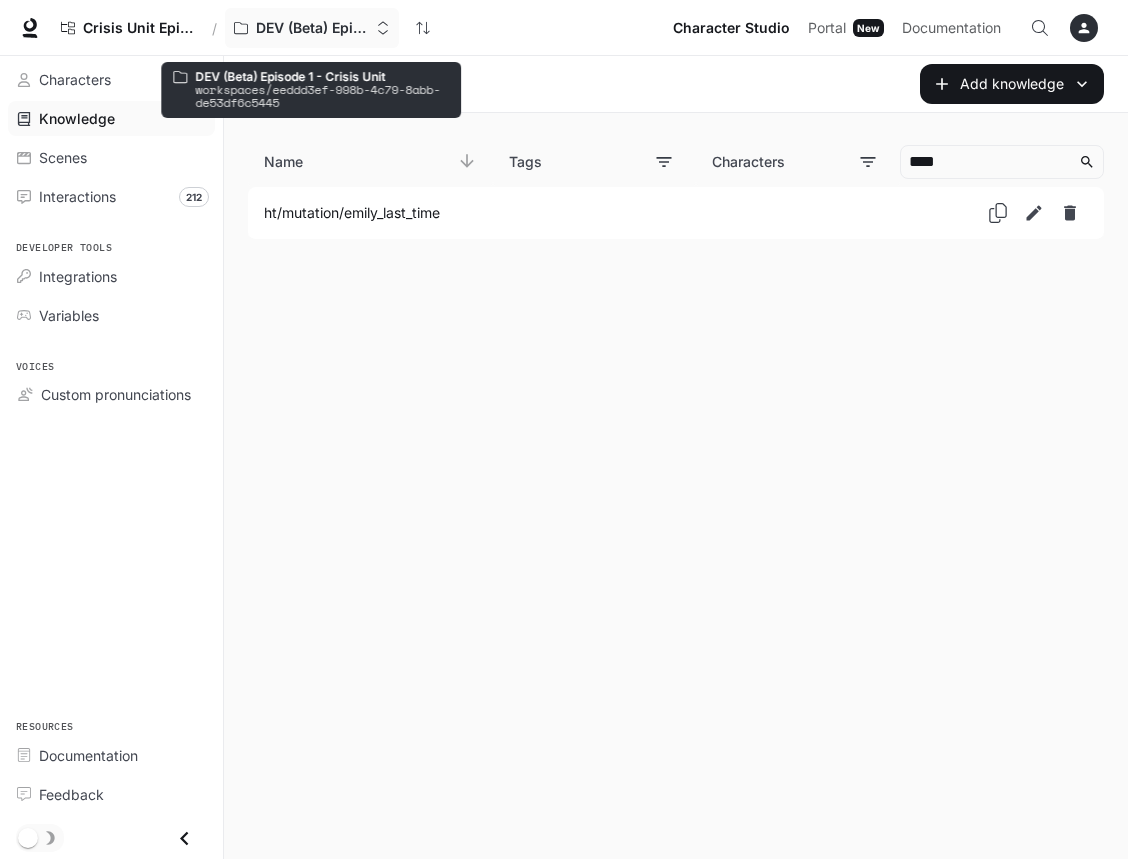 scroll, scrollTop: 0, scrollLeft: 0, axis: both 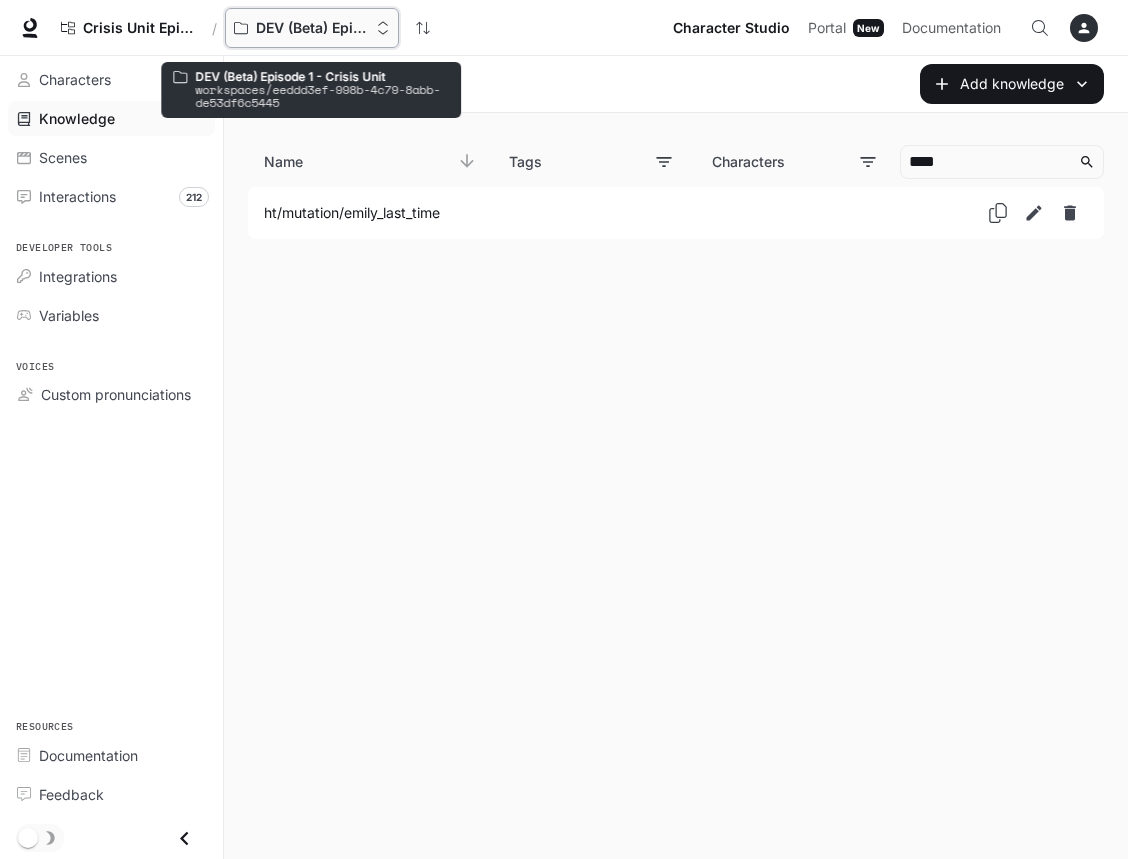 click on "DEV (Beta) Episode 1 - Crisis Unit" at bounding box center (312, 28) 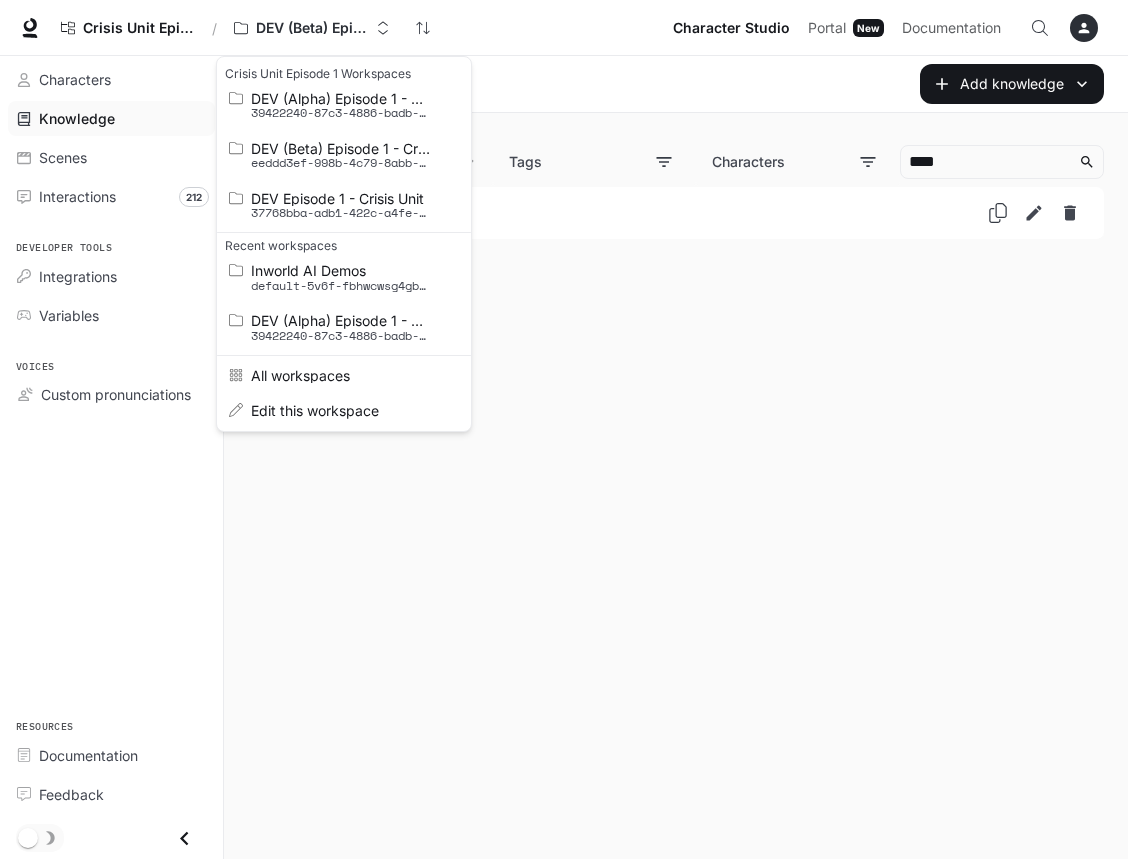 click at bounding box center (564, 429) 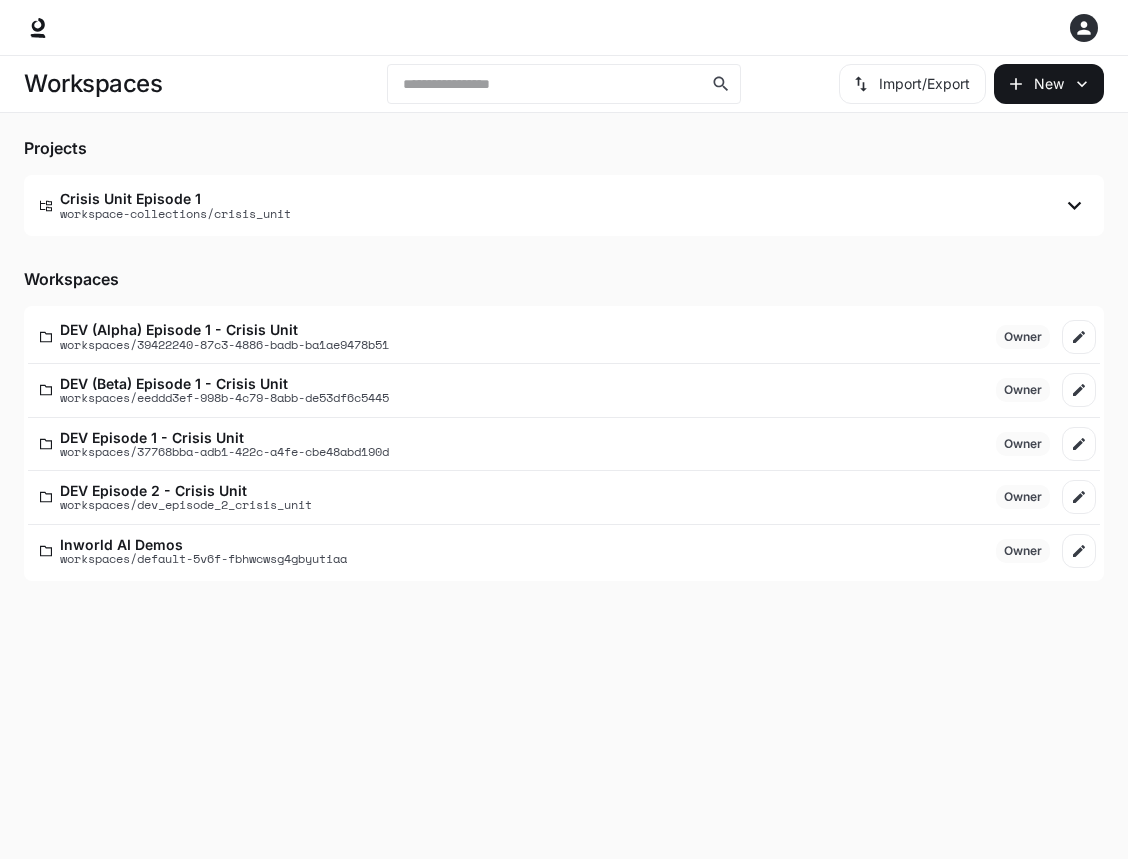 scroll, scrollTop: 0, scrollLeft: 0, axis: both 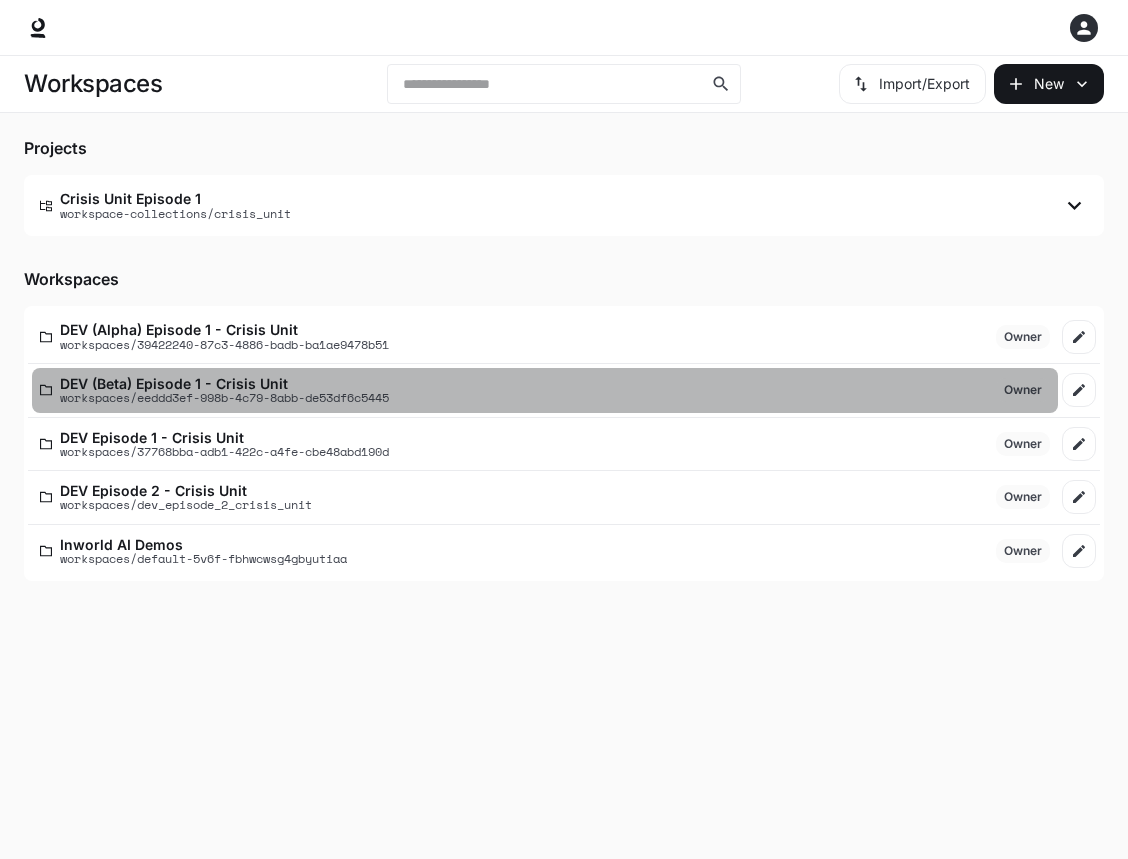 click on "DEV (Beta) Episode 1 - Crisis Unit" at bounding box center (224, 383) 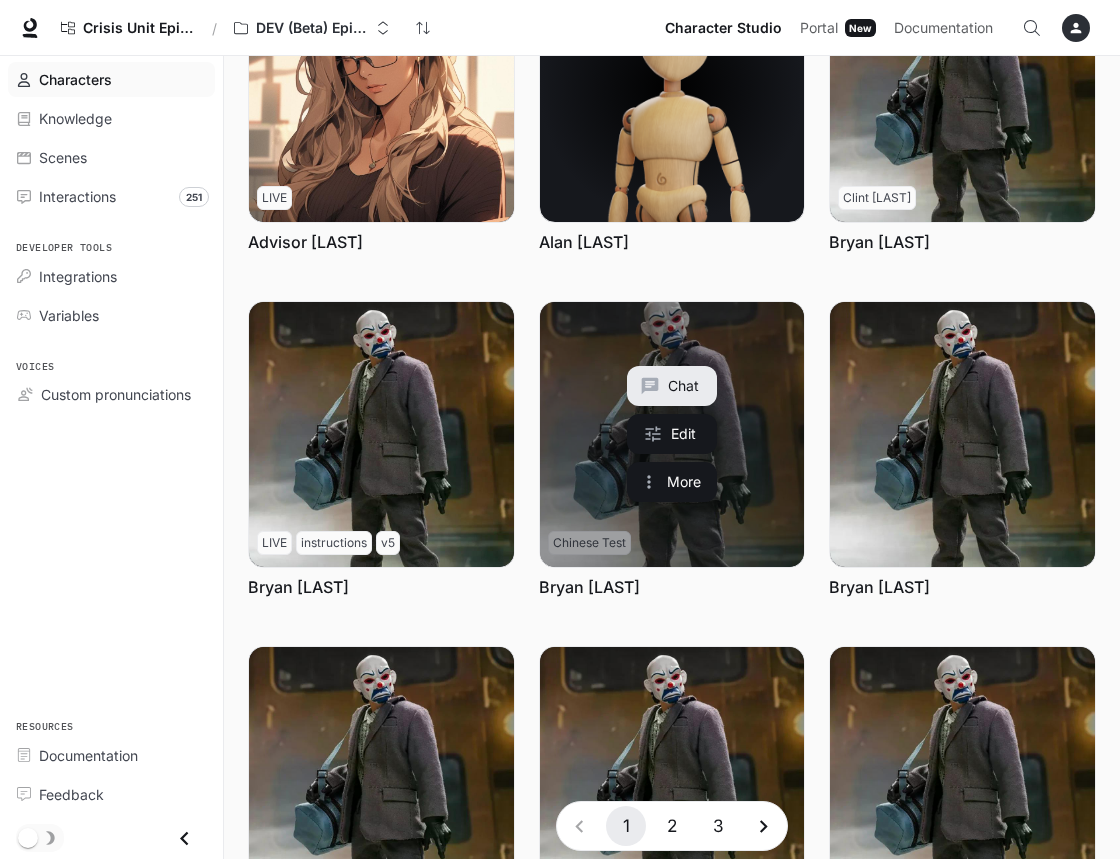 scroll, scrollTop: 200, scrollLeft: 0, axis: vertical 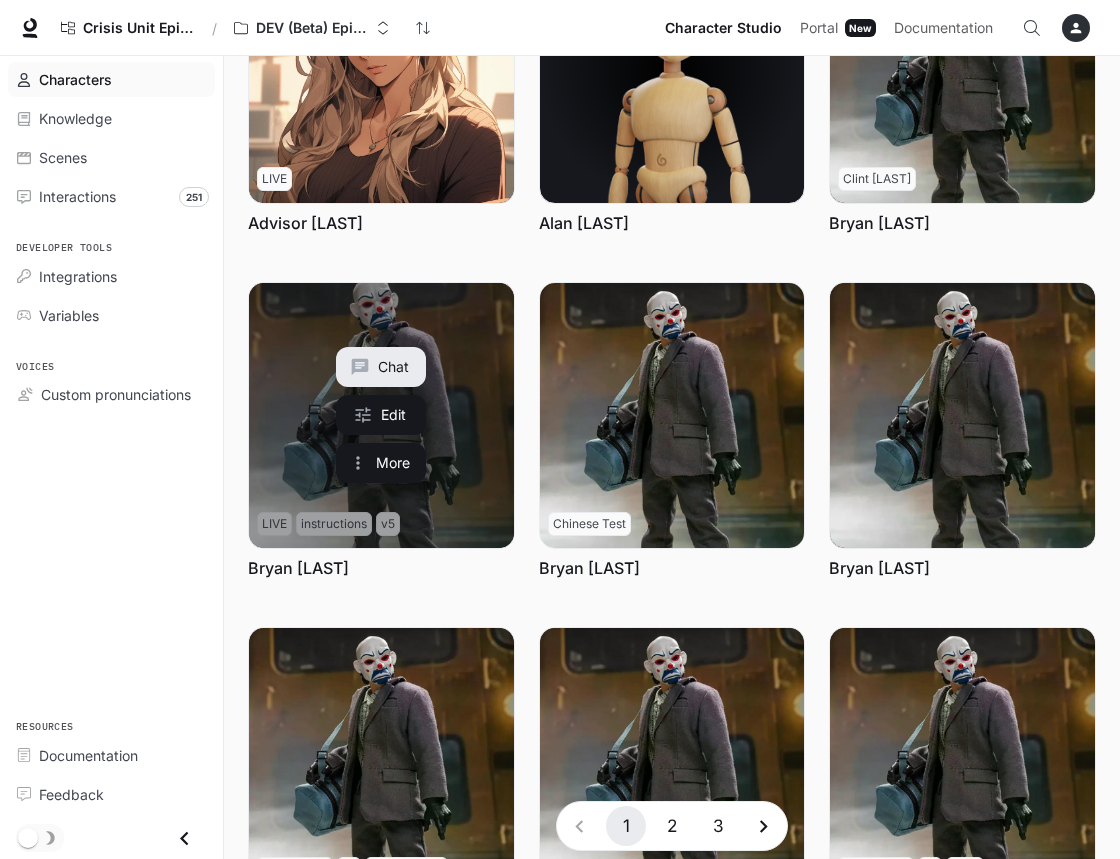 click at bounding box center (381, 415) 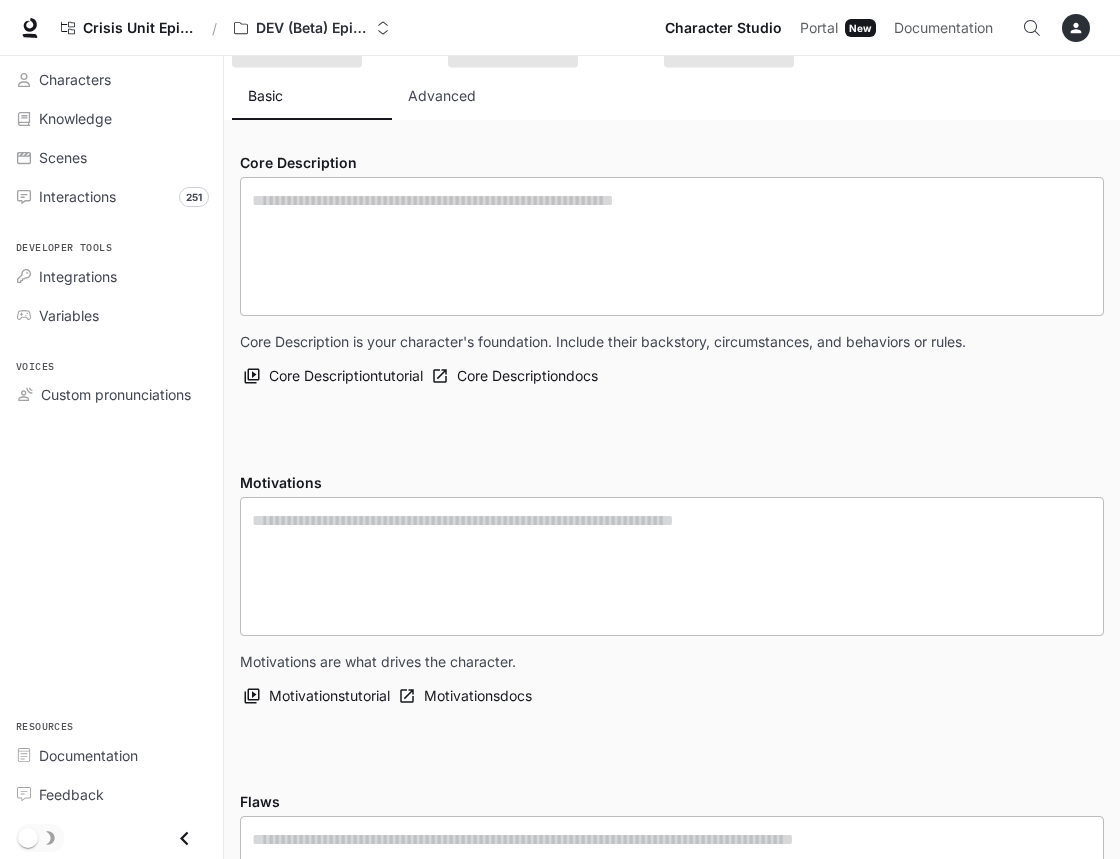scroll, scrollTop: 0, scrollLeft: 0, axis: both 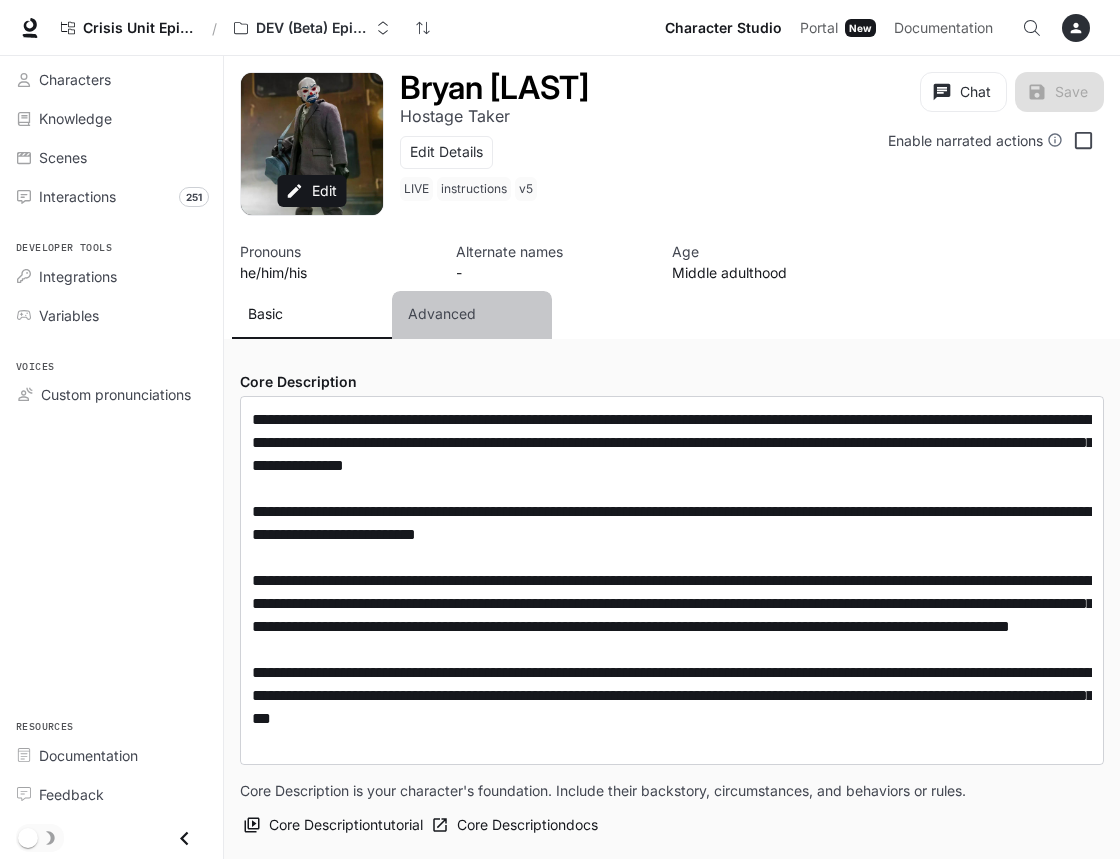 click on "Advanced" at bounding box center [442, 314] 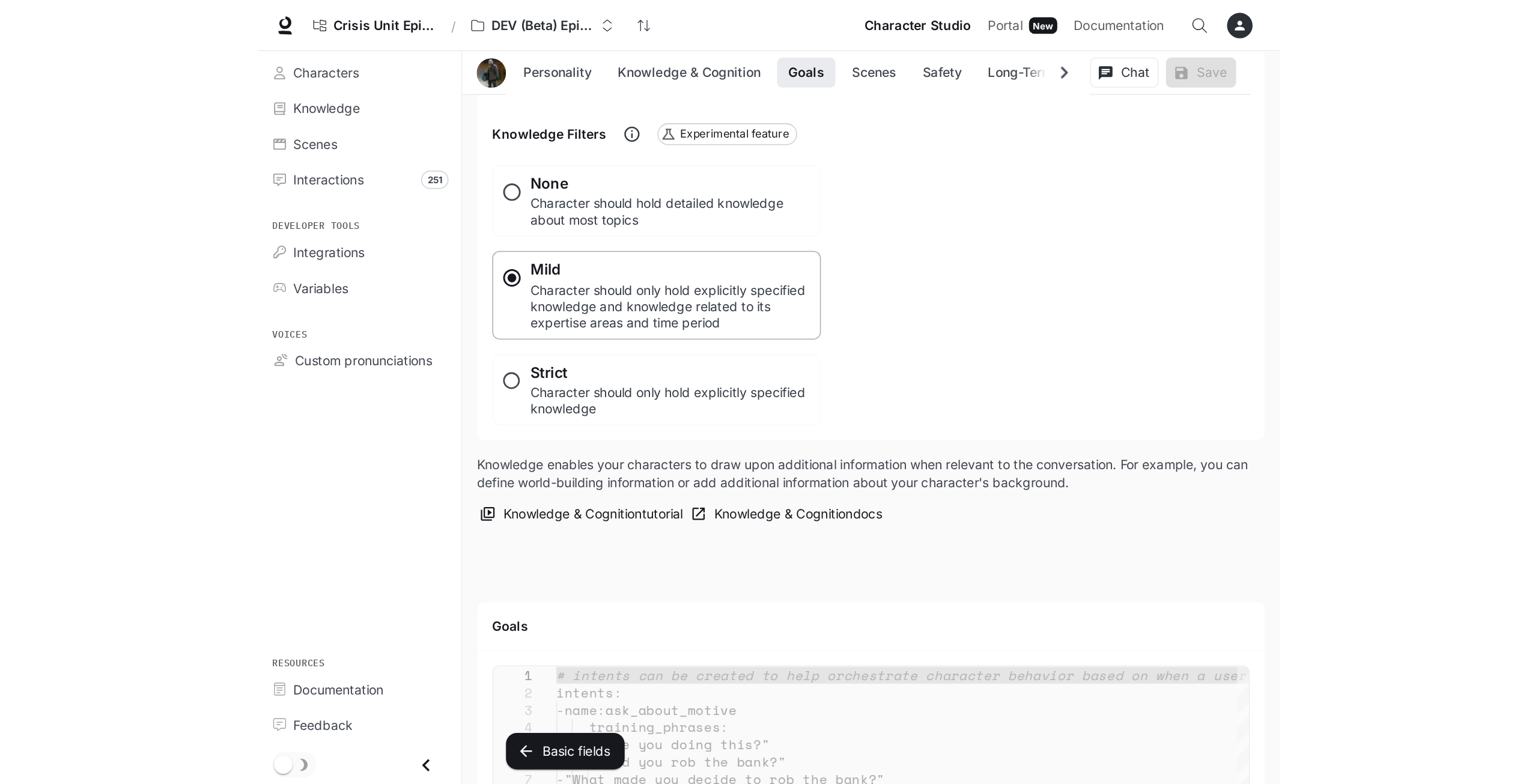 scroll, scrollTop: 1262, scrollLeft: 0, axis: vertical 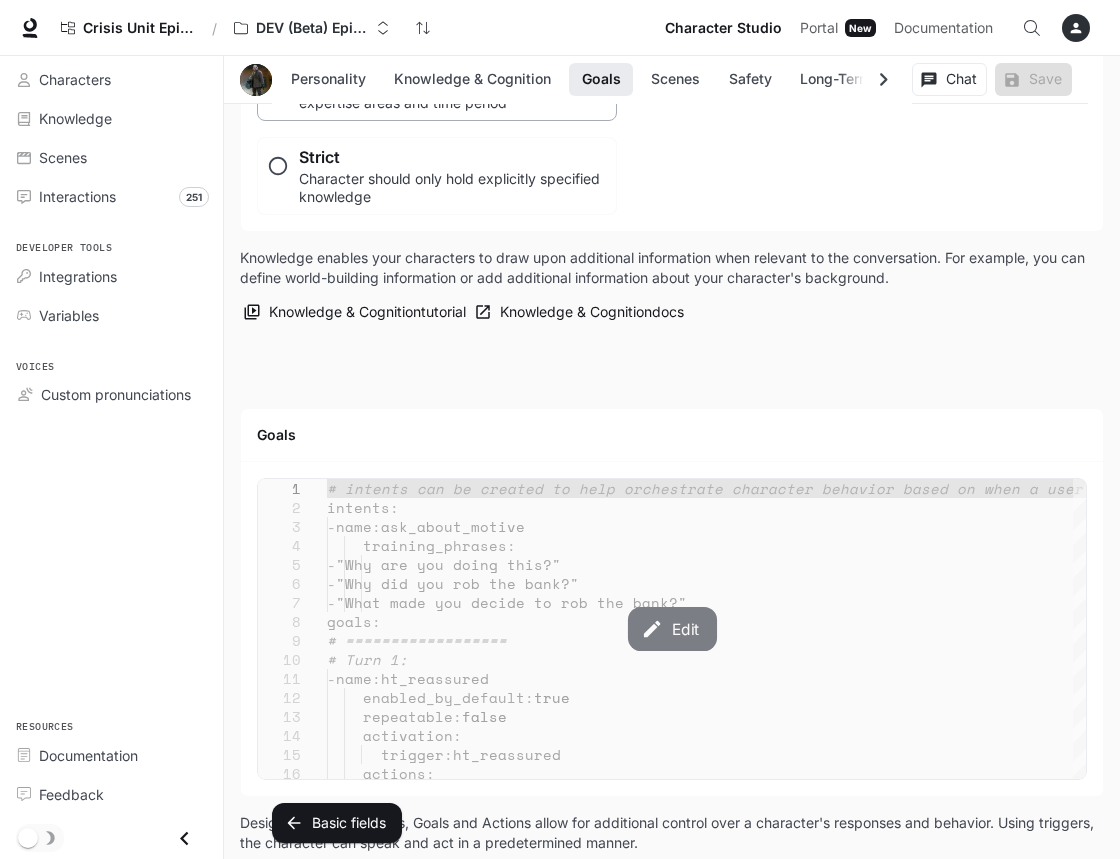 click on "Edit" at bounding box center [671, 629] 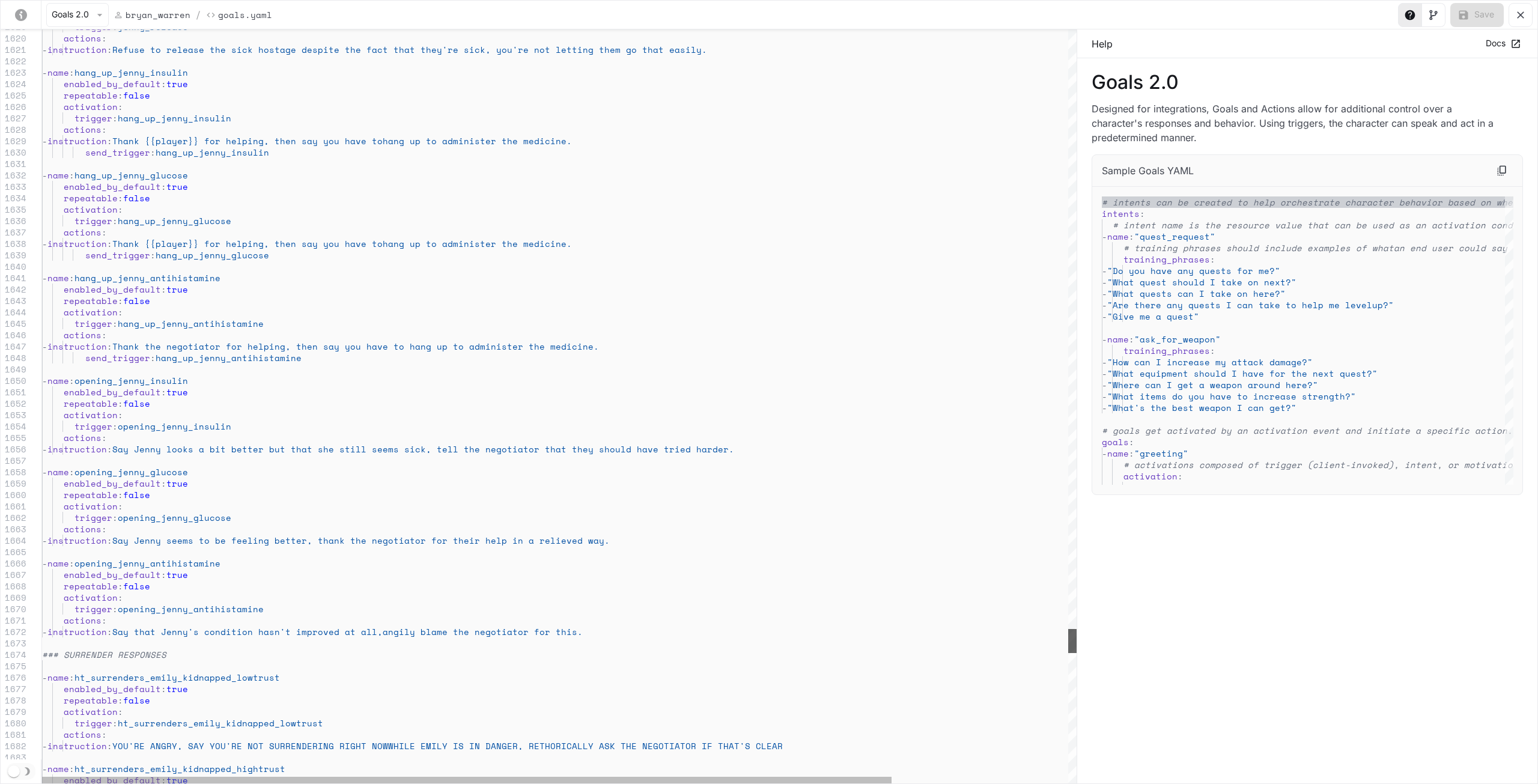 click at bounding box center (1072, 641) 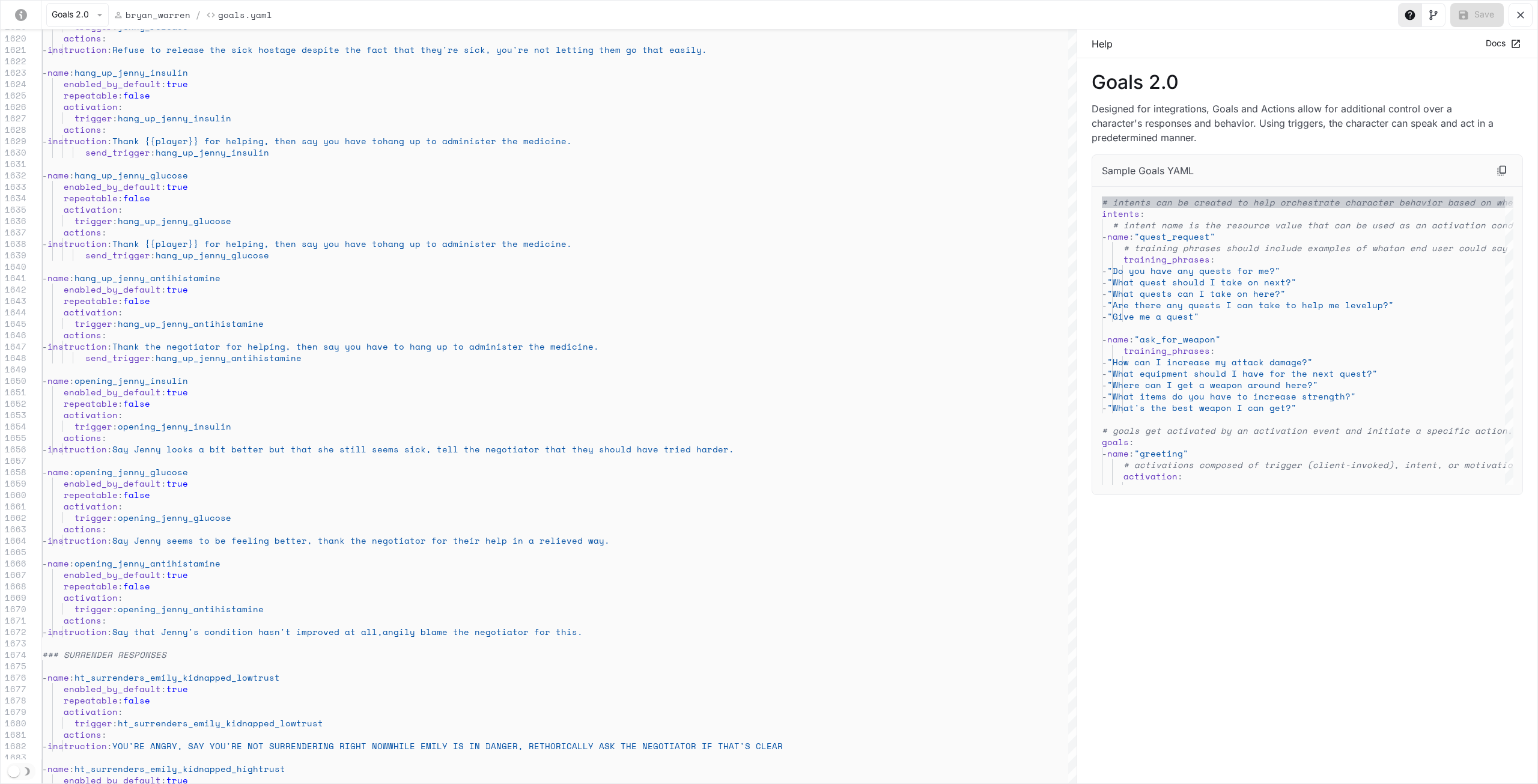 click on "Goals 2.0 Designed for integrations, Goals and Actions allow for additional control over a character's responses and behavior. Using triggers, the character can speak and act in a predetermined manner. Sample Goals YAML # intents can be created to help orchestrate chara cter behavior based on when a user says something  similar to what is defined  intents :    # intent name is the resource value that can be us ed as an activation condition for a goal   -  name :  "quest_request"      # training phrases should include examples of what  an end user could say to trigger the intent      training_phrases :       -  "Do you have any quests for me?"       -  "What quest should I take on next?"       -  "What quests can I take on here?"       -  "Are there any quests I can take to help me level  up?"       -  "Give me a quest"   -  name :  "ask_for_weapon"      : goals : name" at bounding box center [1307, 421] 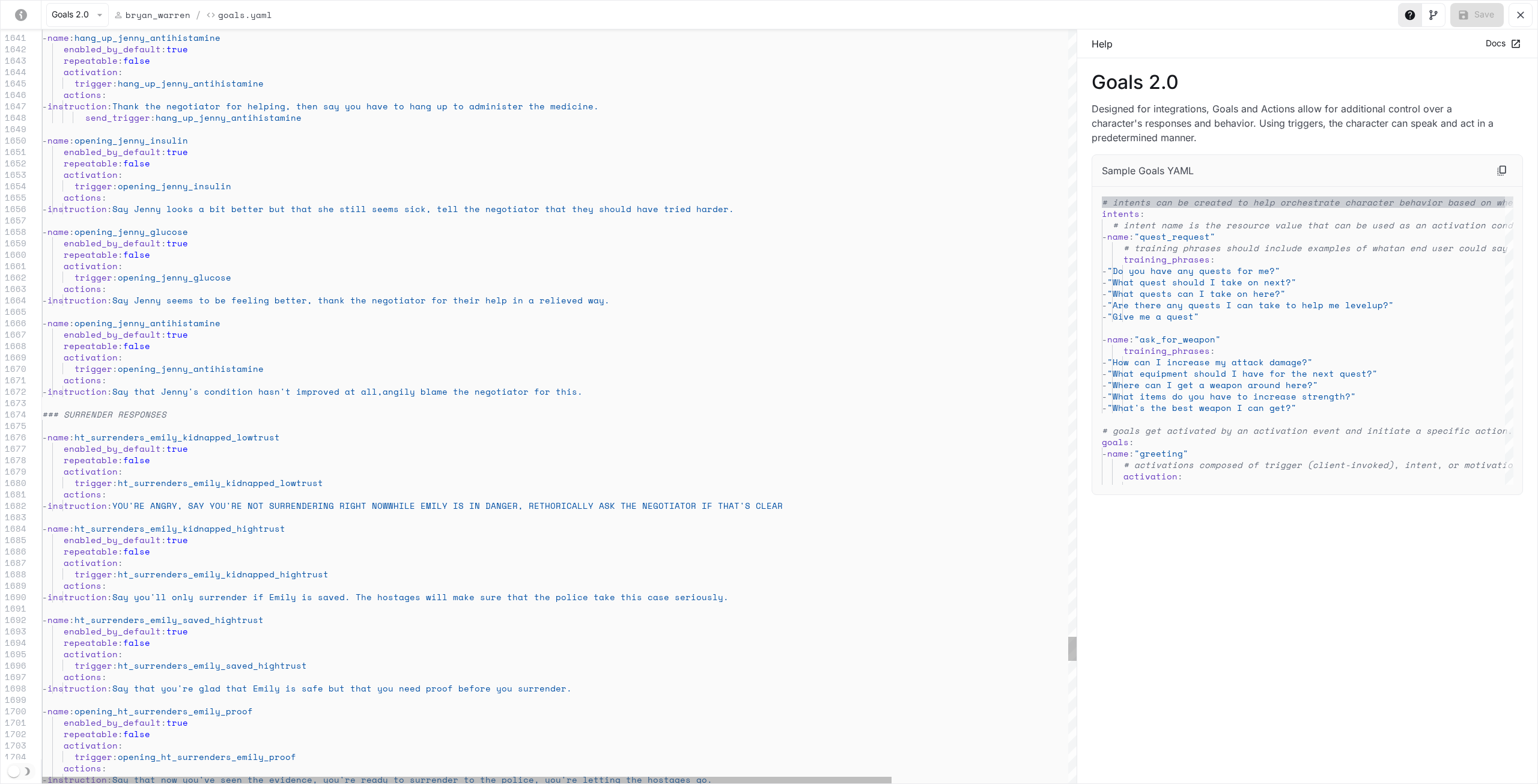 click on "enabled_by_default :  true       -  instruction :  YOU'RE ANGRY, SAY YOU'RE NOT SURRENDERING RIGHT NO WWHILE EMILY IS IN DANGER, RETHORICALLY ASK THE NE GOTIATOR IF THAT'S CLEAR   -  name :  ht_surrenders_emily_kidnapped_hightrust      repeatable :  false      activation :        trigger :  ht_surrenders_emily_kidnapped_lowtrust      actions :      enabled_by_default :  true   -  name :  ht_surrenders_emily_kidnapped_lowtrust       -  instruction :  Say that Jenny's condition hasn't improved at all,  angily blame the negotiator for this. ### SURRENDER RESPONSES      activation :        trigger :  opening_jenny_antihistamine      actions :   -  name :  opening_jenny_antihistamine      enabled_by_default :  true      repeatable :  false      actions :       -  instruction :  Say Jenny seems to be feeling better, thank the ne      enabled_by_default :  true      :" at bounding box center [666, -7051] 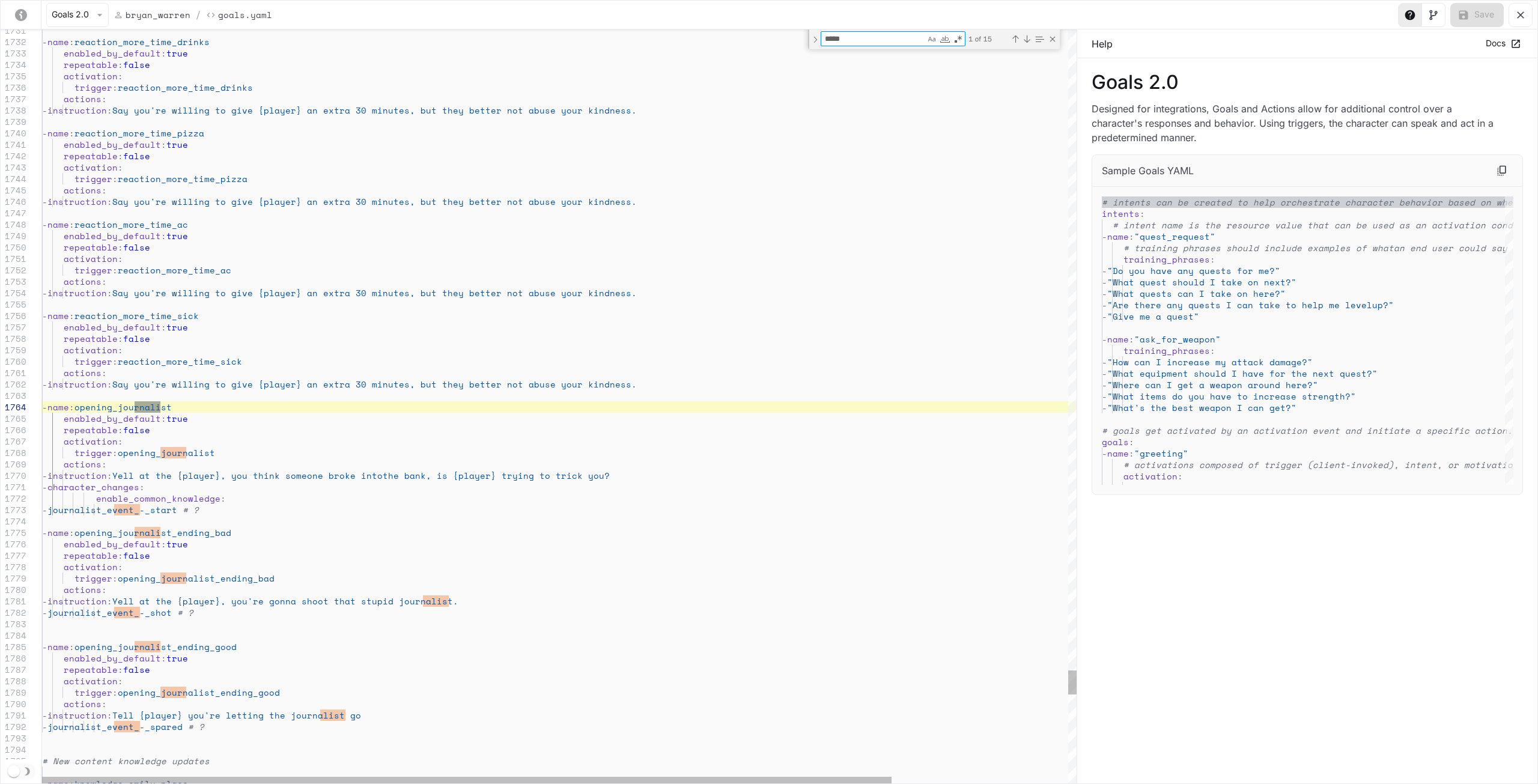click on "-  name :  reaction_more_time_drinks      enabled_by_default :  true      repeatable :  false      activation :        trigger :  reaction_more_time_drinks      actions :       -  instruction :  Say you're willing to give {player} an extra 30 mi nutes, but they better not abuse your kindness.        -  name :  reaction_more_time_pizza      enabled_by_default :  true      repeatable :  false      activation :        trigger :  reaction_more_time_pizza      actions :       -  instruction :  Say you're willing to give {player} an extra 30 mi nutes, but they better not abuse your kindness.        -  name :  reaction_more_time_ac      enabled_by_default :  true      repeatable :  false      activation :        trigger :  reaction_more_time_ac      actions :       -  instruction :  Say you're willing to give {player} an extra 30 mi     -" at bounding box center [666, -8095] 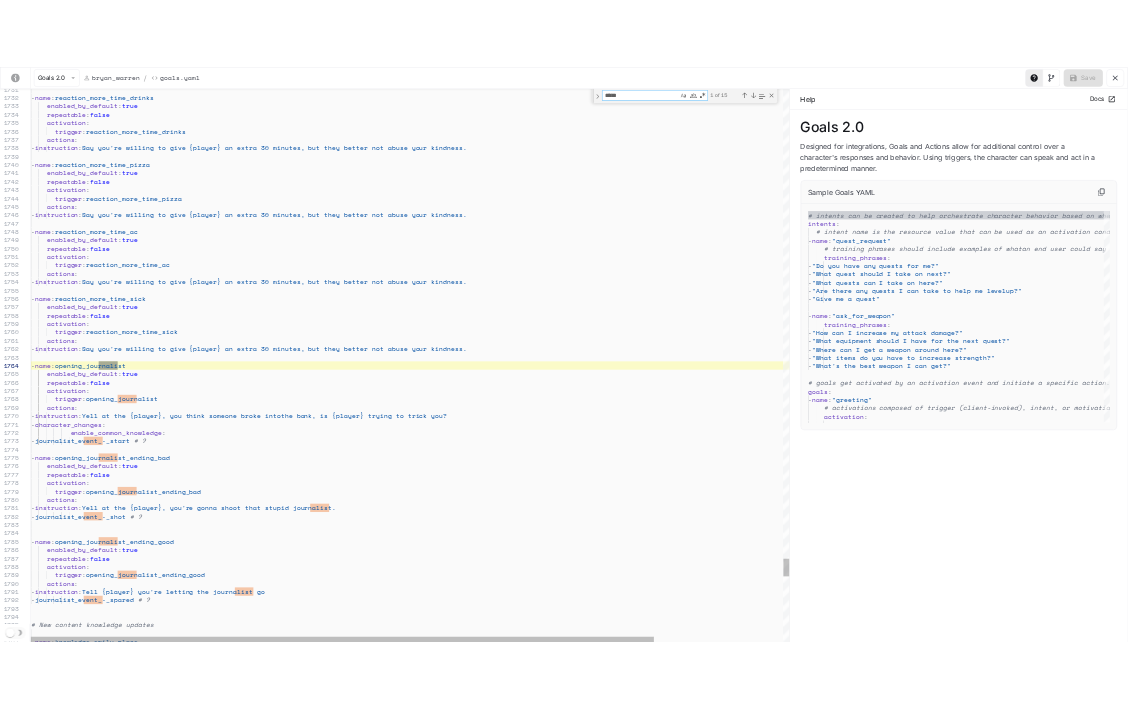 scroll, scrollTop: 0, scrollLeft: 0, axis: both 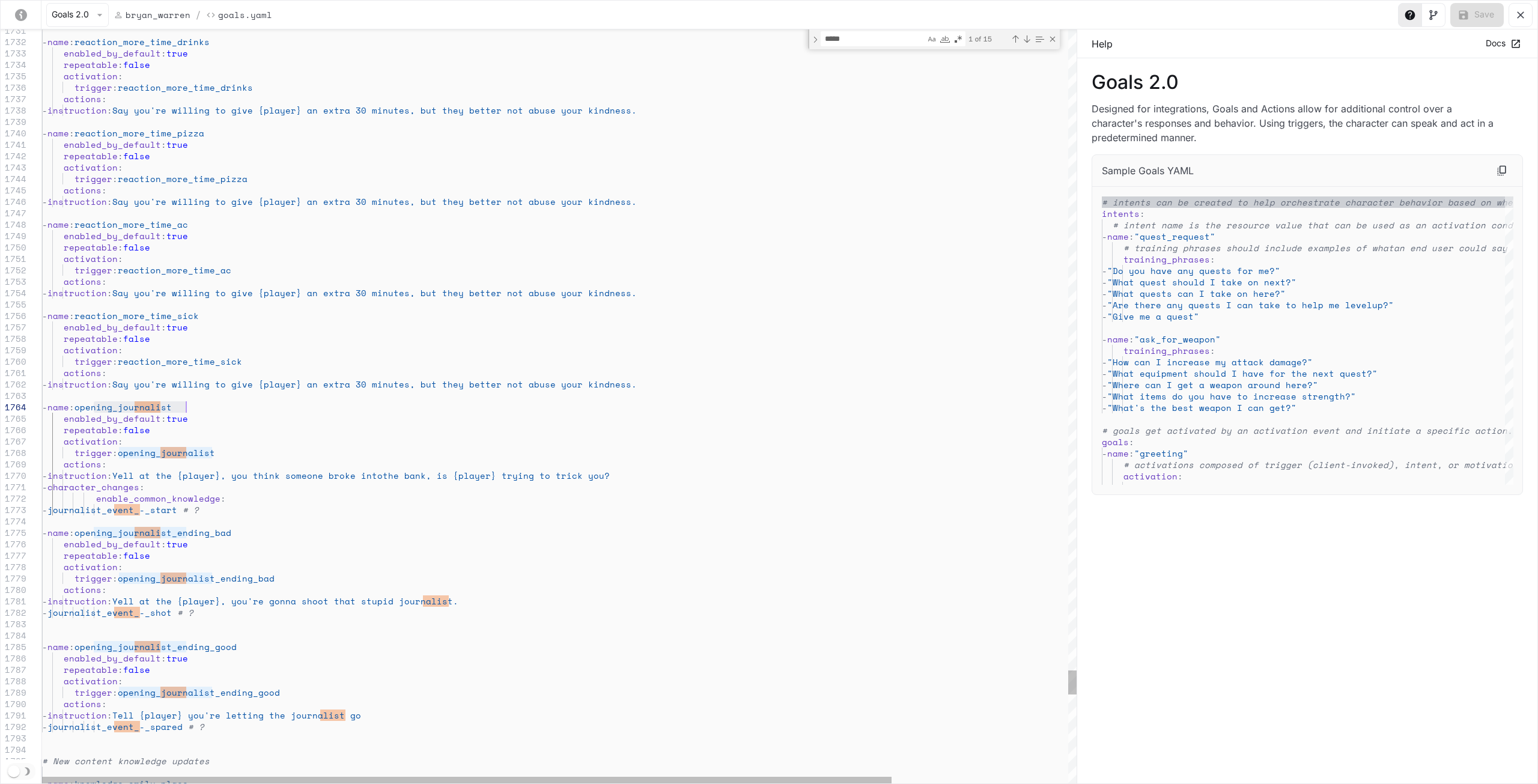click on "-  name :  reaction_more_time_drinks      enabled_by_default :  true      repeatable :  false      activation :        trigger :  reaction_more_time_drinks      actions :       -  instruction :  Say you're willing to give {player} an extra 30 mi nutes, but they better not abuse your kindness.        -  name :  reaction_more_time_pizza      enabled_by_default :  true      repeatable :  false      activation :        trigger :  reaction_more_time_pizza      actions :       -  instruction :  Say you're willing to give {player} an extra 30 mi nutes, but they better not abuse your kindness.        -  name :  reaction_more_time_ac      enabled_by_default :  true      repeatable :  false      activation :        trigger :  reaction_more_time_ac      actions :       -  instruction :  Say you're willing to give {player} an extra 30 mi     -" at bounding box center [666, -8095] 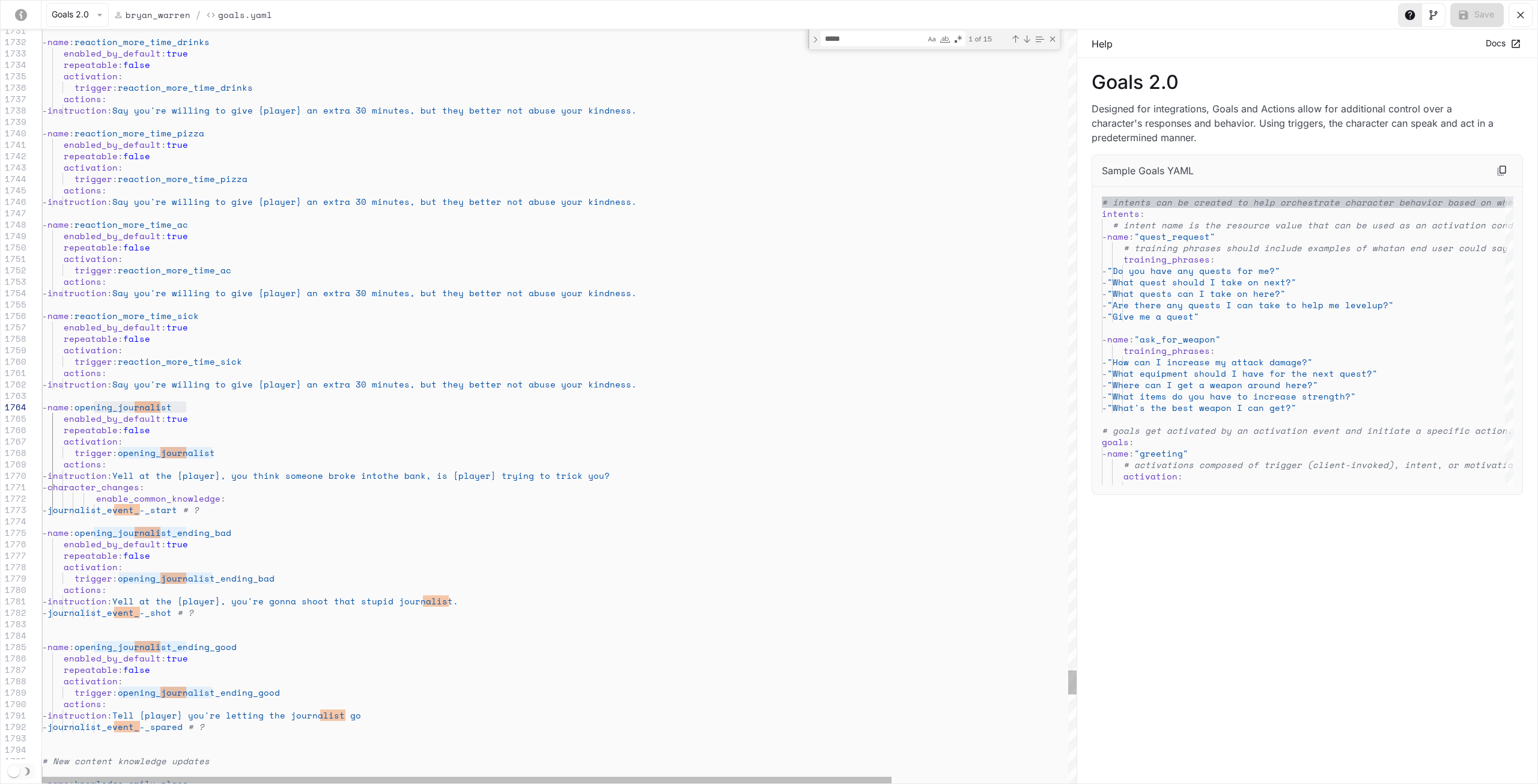 click on "Goals 2.0 Designed for integrations, Goals and Actions allow for additional control over a character's responses and behavior. Using triggers, the character can speak and act in a predetermined manner. Sample Goals YAML # intents can be created to help orchestrate chara cter behavior based on when a user says something  similar to what is defined  intents :    # intent name is the resource value that can be us ed as an activation condition for a goal   -  name :  "quest_request"      # training phrases should include examples of what  an end user could say to trigger the intent      training_phrases :       -  "Do you have any quests for me?"       -  "What quest should I take on next?"       -  "What quests can I take on here?"       -  "Are there any quests I can take to help me level  up?"       -  "Give me a quest"   -  name :  "ask_for_weapon"      : goals : name" at bounding box center [1307, 421] 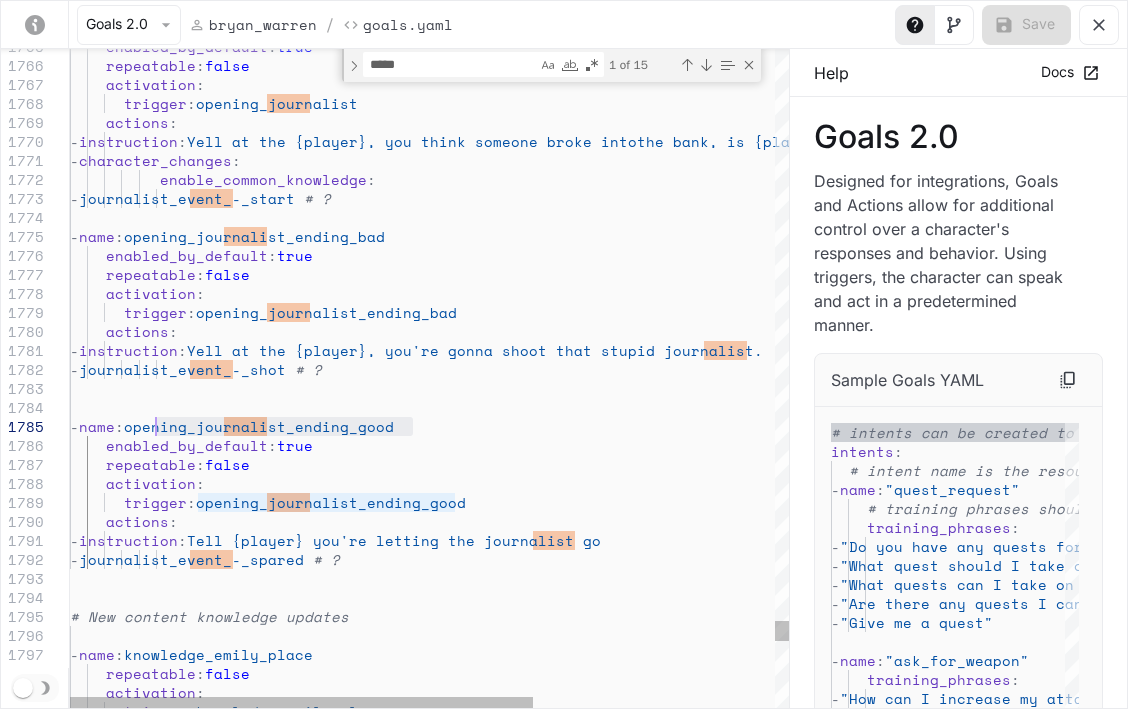 drag, startPoint x: 414, startPoint y: 429, endPoint x: 154, endPoint y: 431, distance: 260.0077 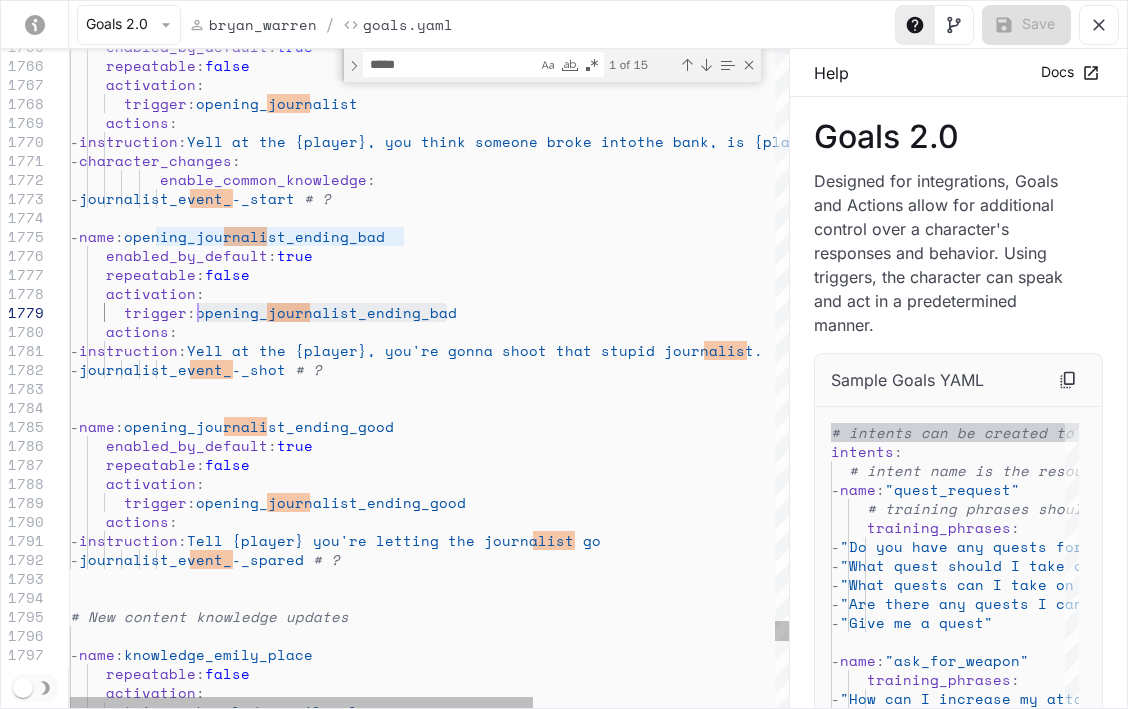 drag, startPoint x: 446, startPoint y: 313, endPoint x: 201, endPoint y: 315, distance: 245.00816 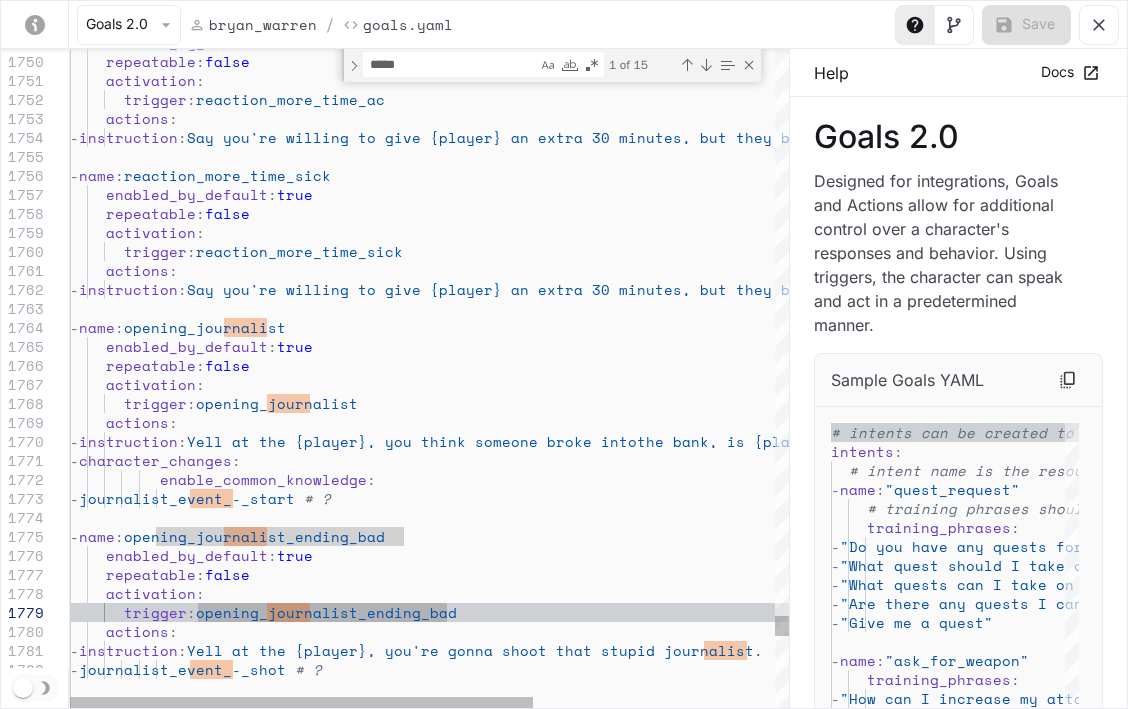 click on "*****" at bounding box center (450, 64) 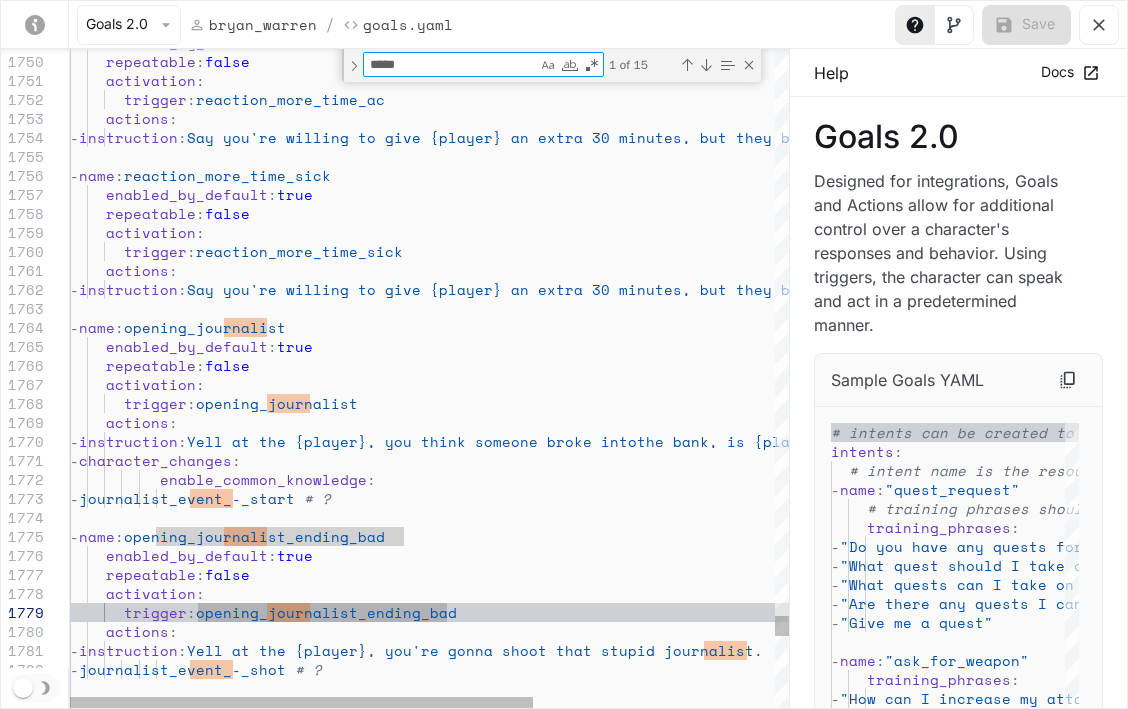 drag, startPoint x: 424, startPoint y: 65, endPoint x: 316, endPoint y: 63, distance: 108.01852 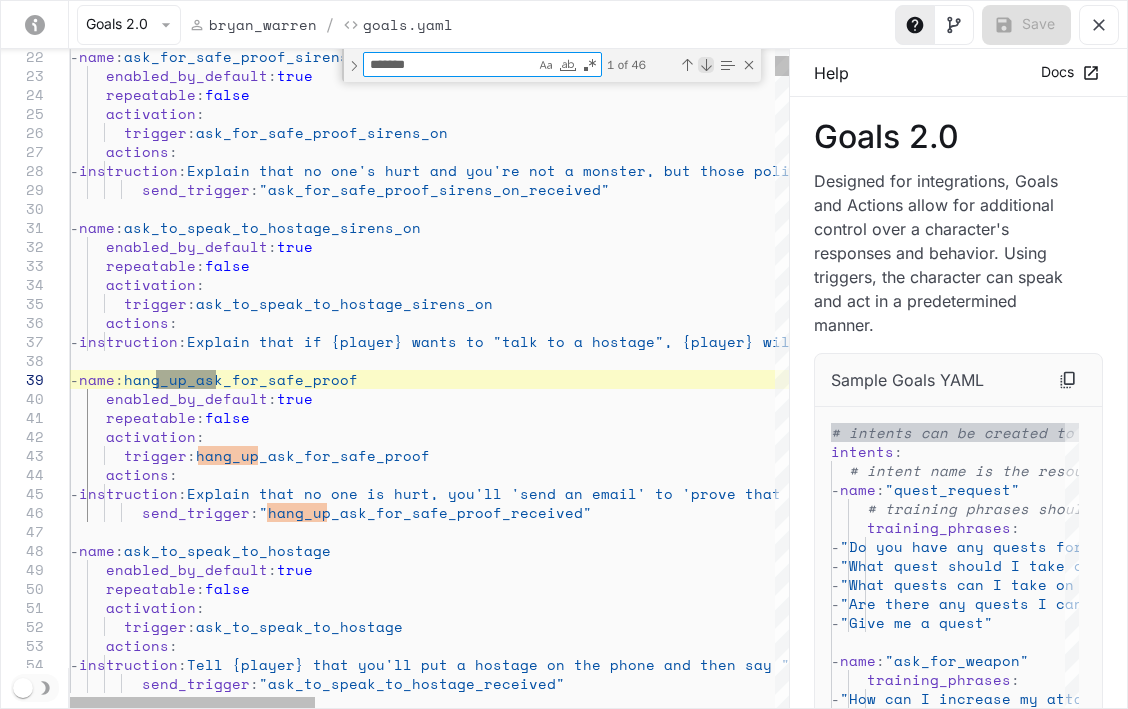 type on "*******" 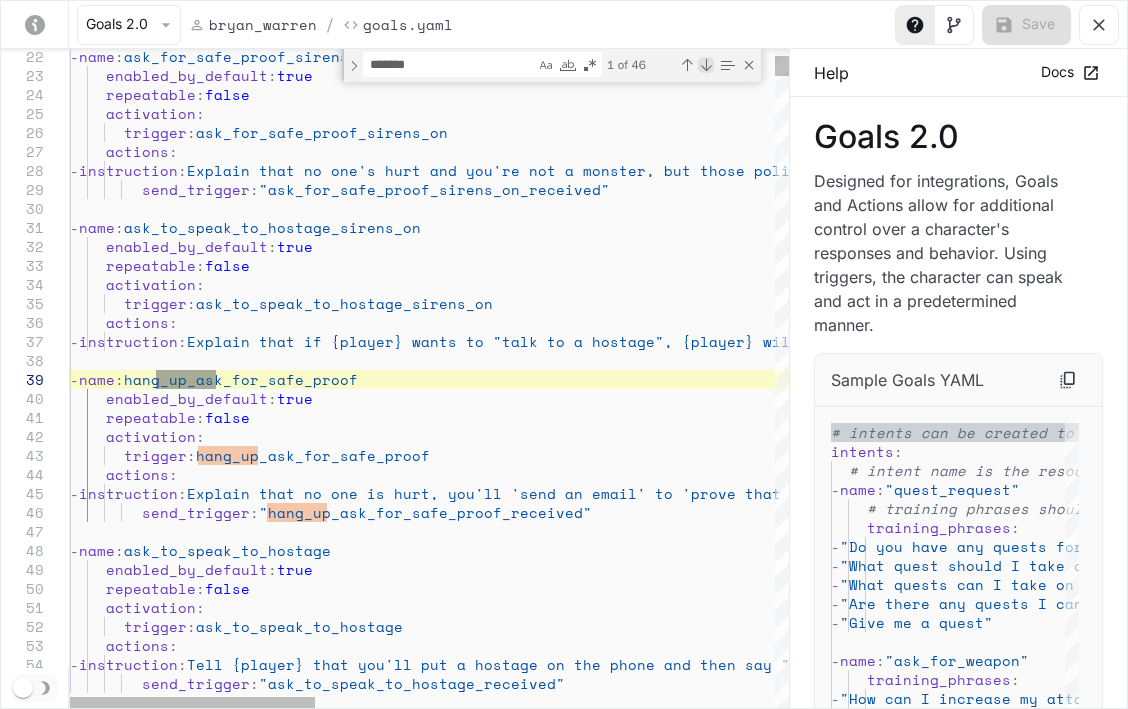click at bounding box center [706, 65] 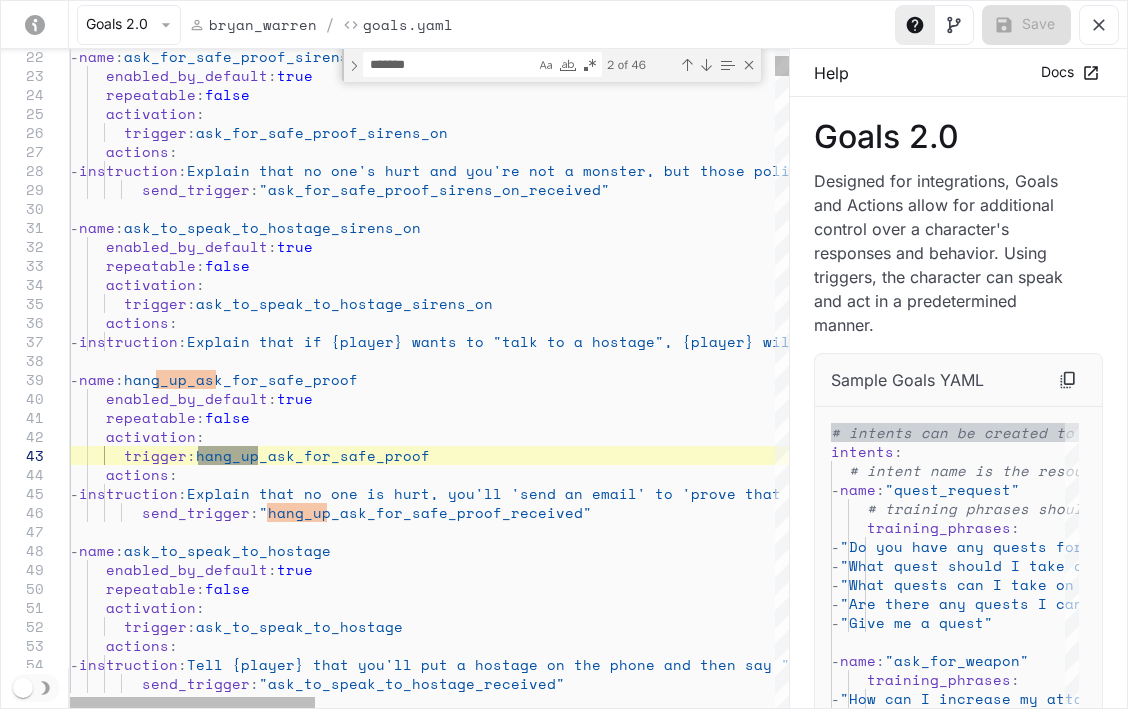 click on "2 of 46" at bounding box center (679, 64) 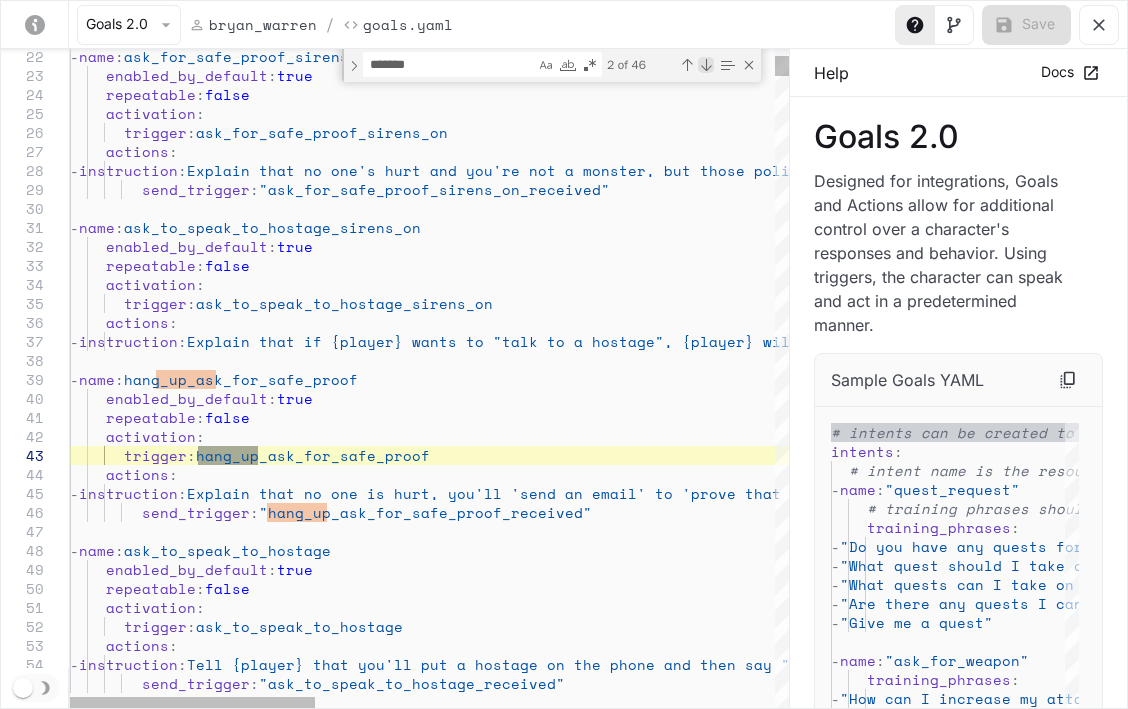 click at bounding box center [706, 65] 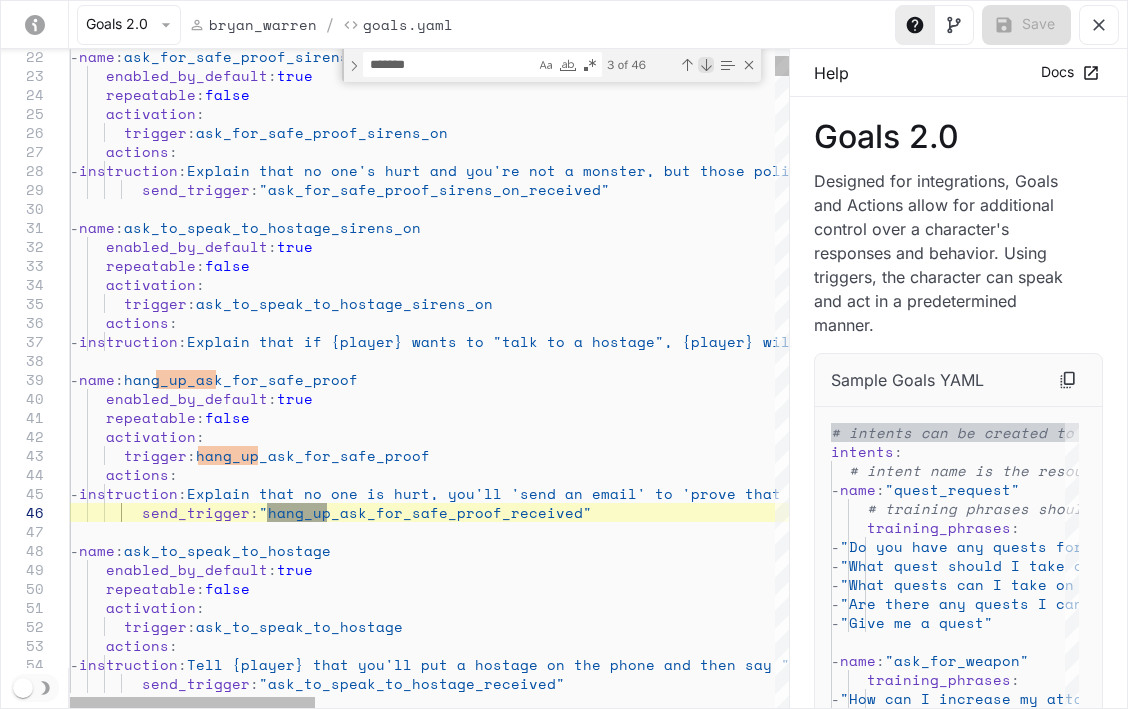 click at bounding box center (706, 65) 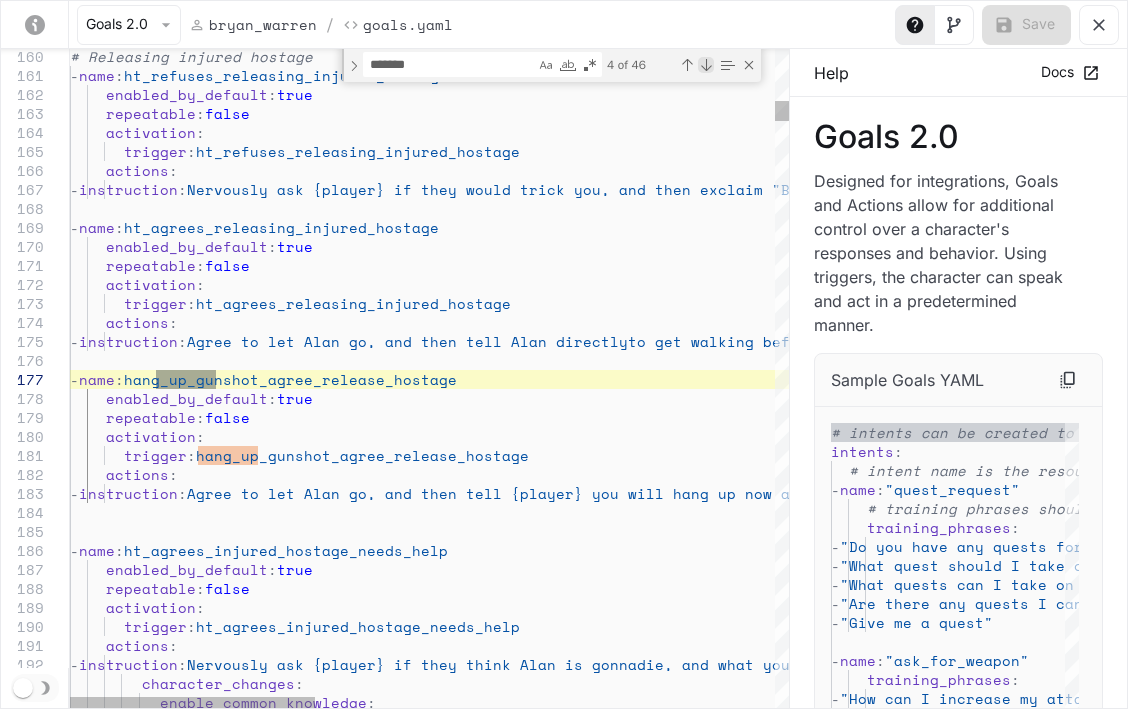 click at bounding box center (706, 65) 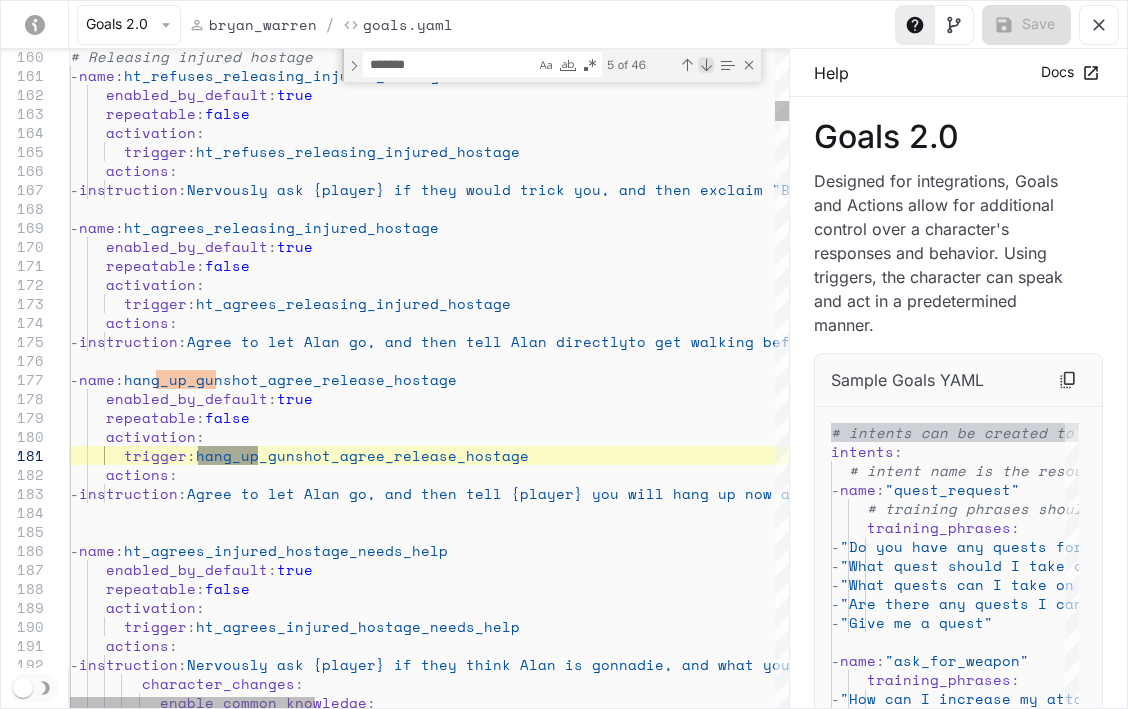 click at bounding box center (706, 65) 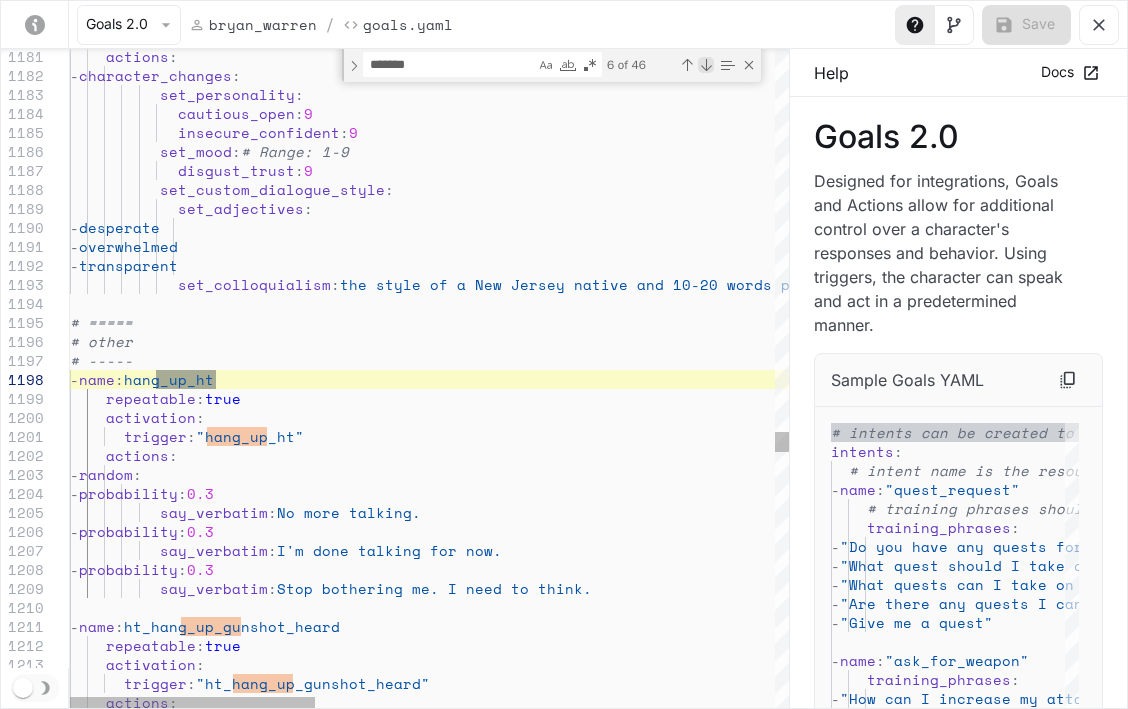 click at bounding box center [706, 65] 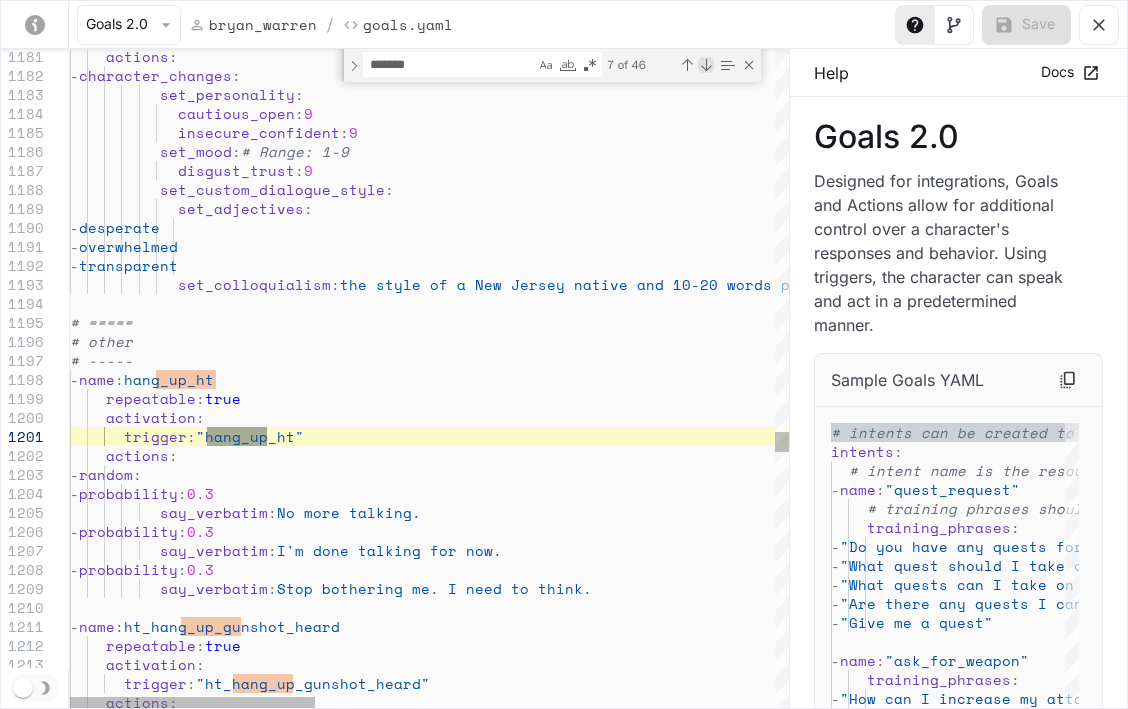 click at bounding box center [706, 65] 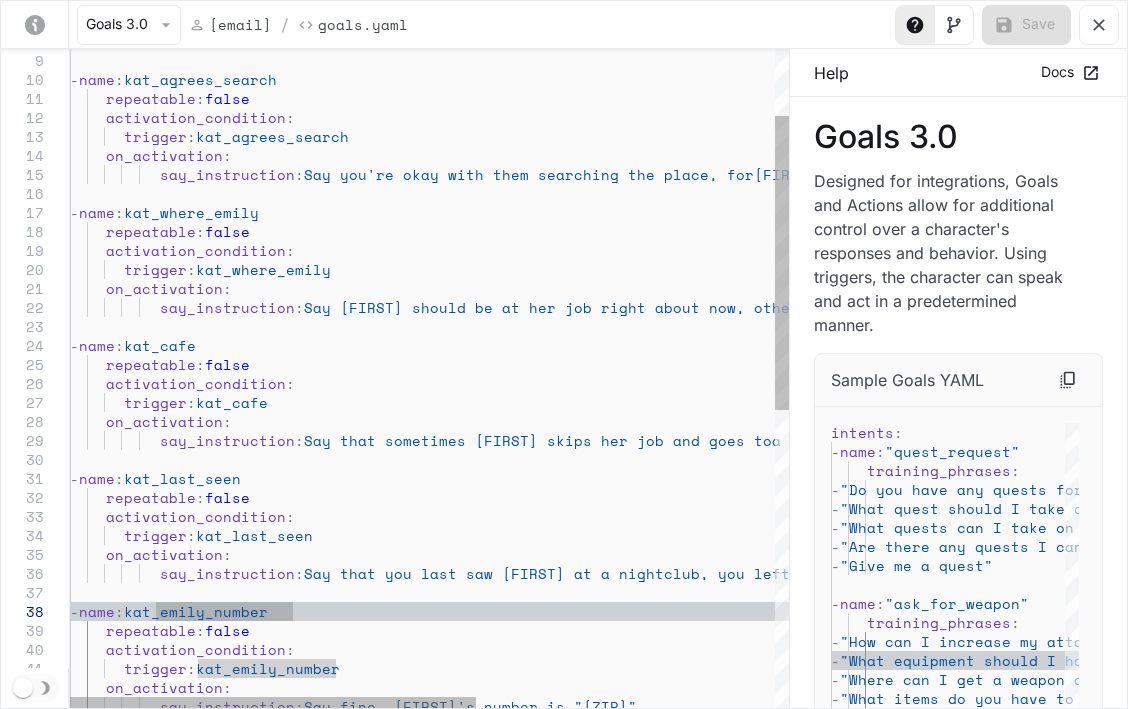 scroll, scrollTop: 1800, scrollLeft: 0, axis: vertical 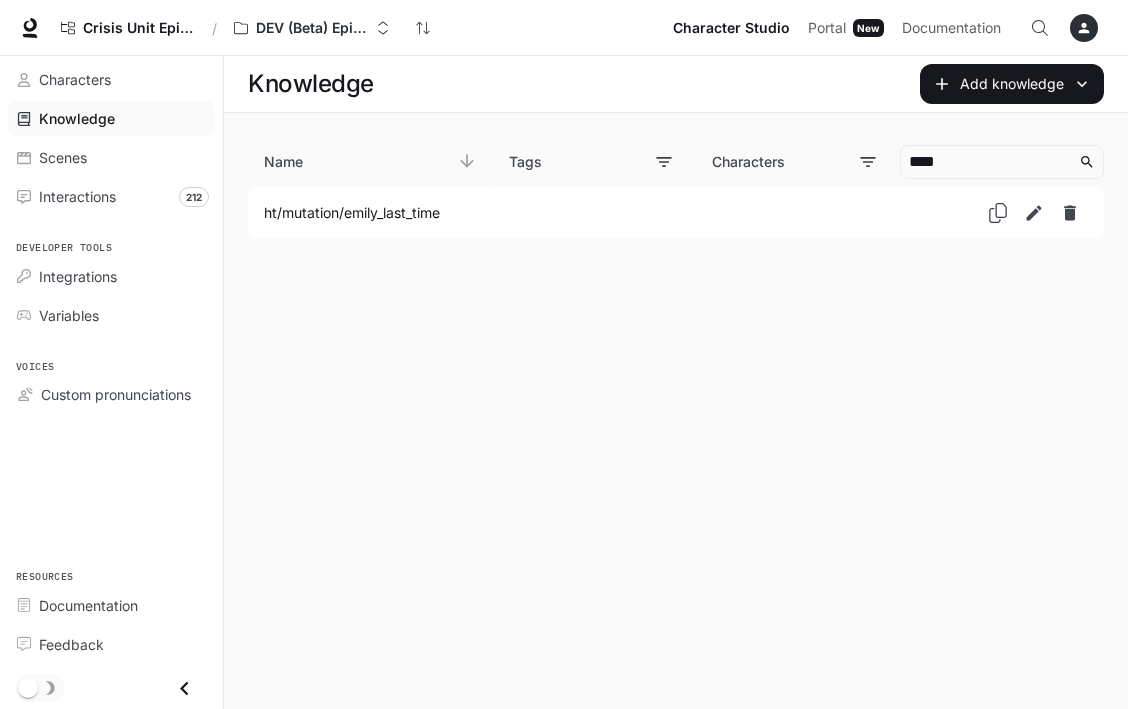 drag, startPoint x: 278, startPoint y: 318, endPoint x: 233, endPoint y: 275, distance: 62.241467 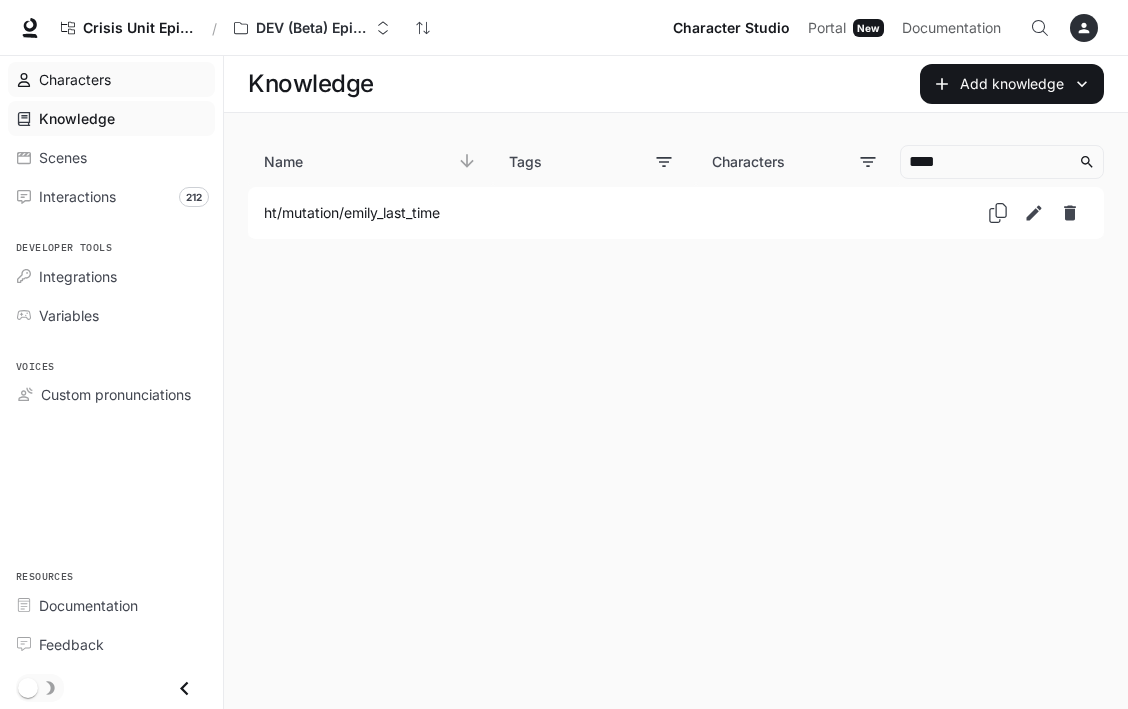 click on "Characters" at bounding box center [75, 79] 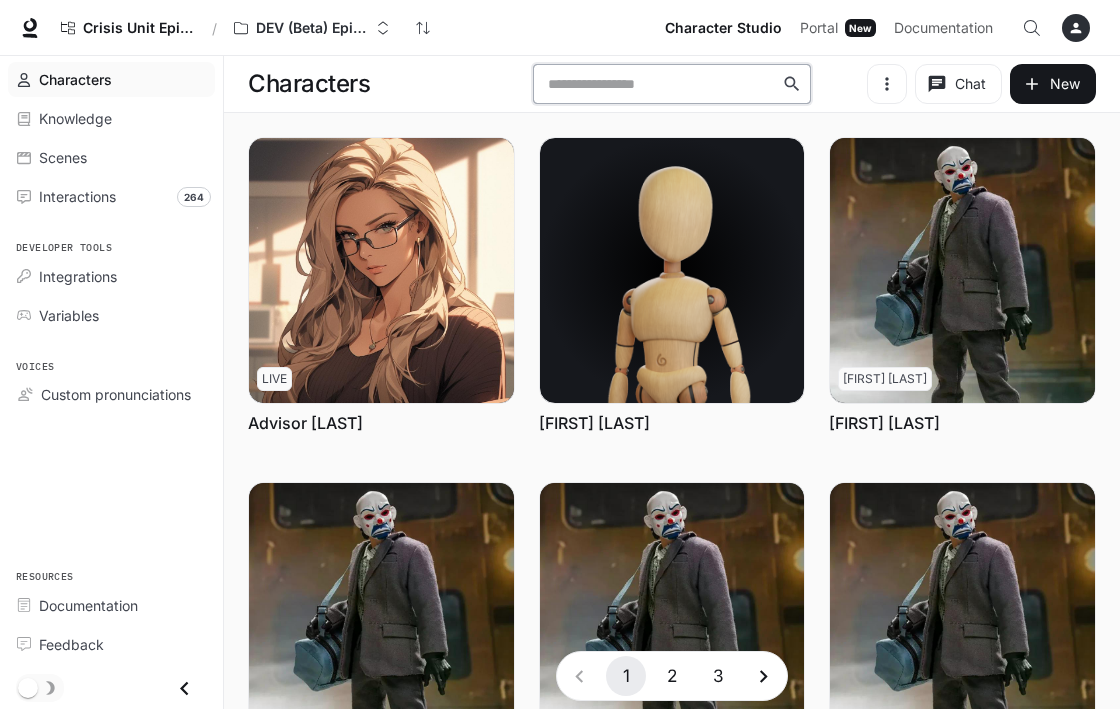 click at bounding box center [661, 84] 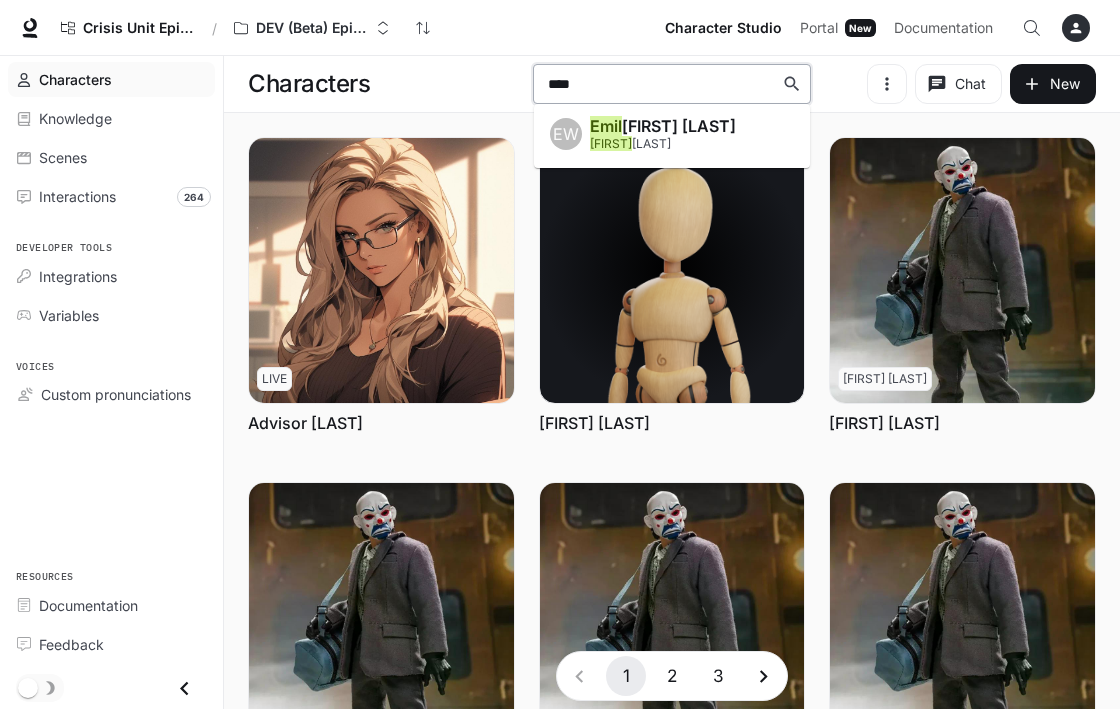 click on "emil y_warren" at bounding box center [663, 144] 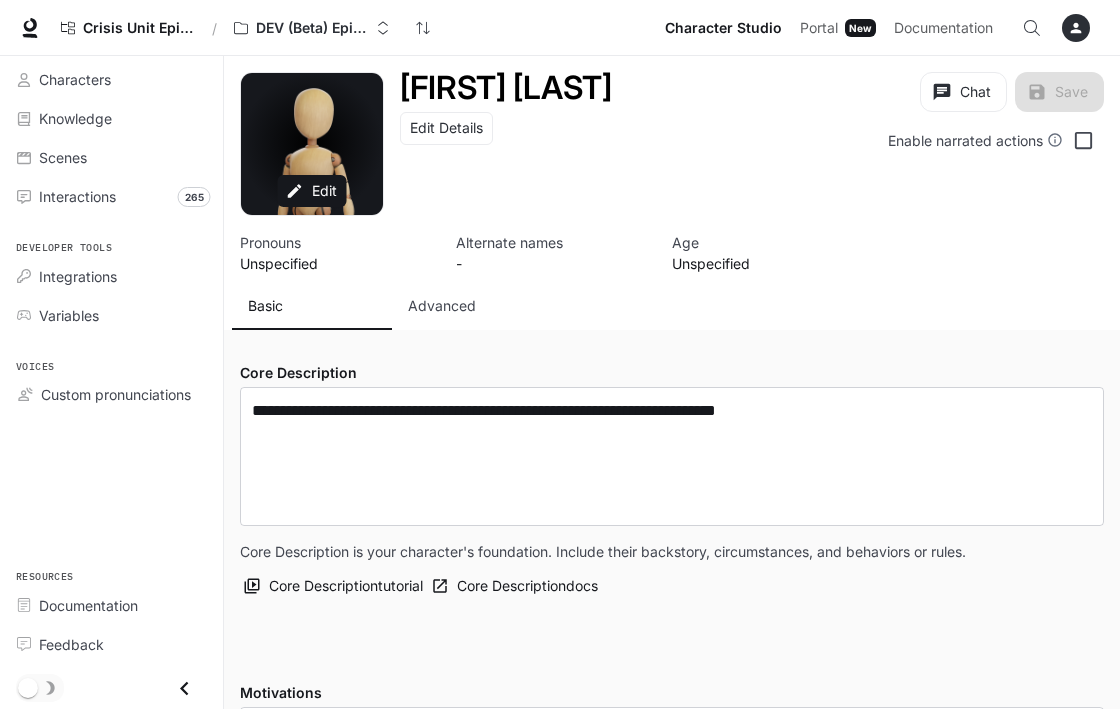 click on "Advanced" at bounding box center [442, 306] 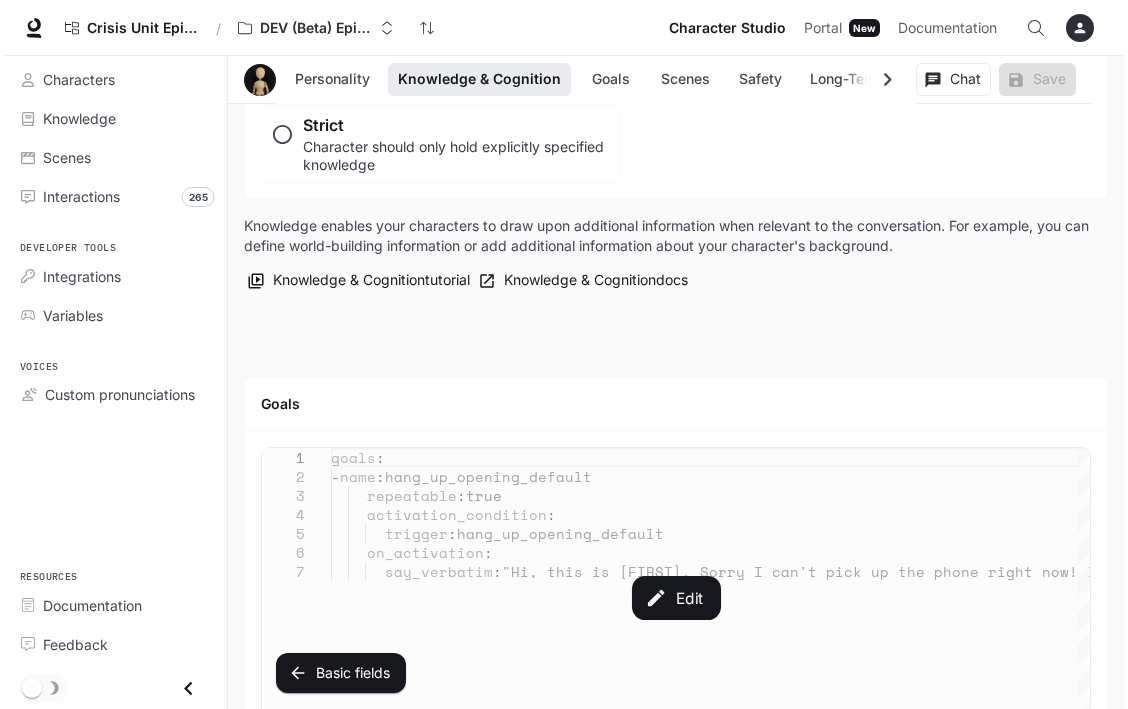 scroll, scrollTop: 2100, scrollLeft: 0, axis: vertical 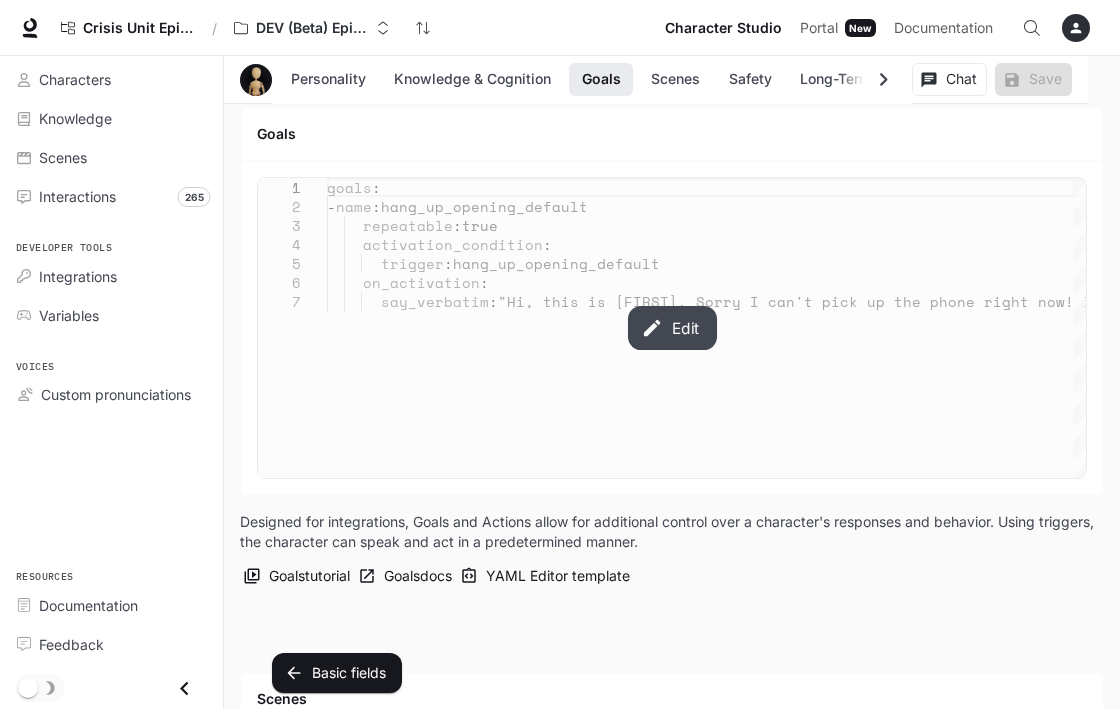 click on "Edit" at bounding box center [671, 328] 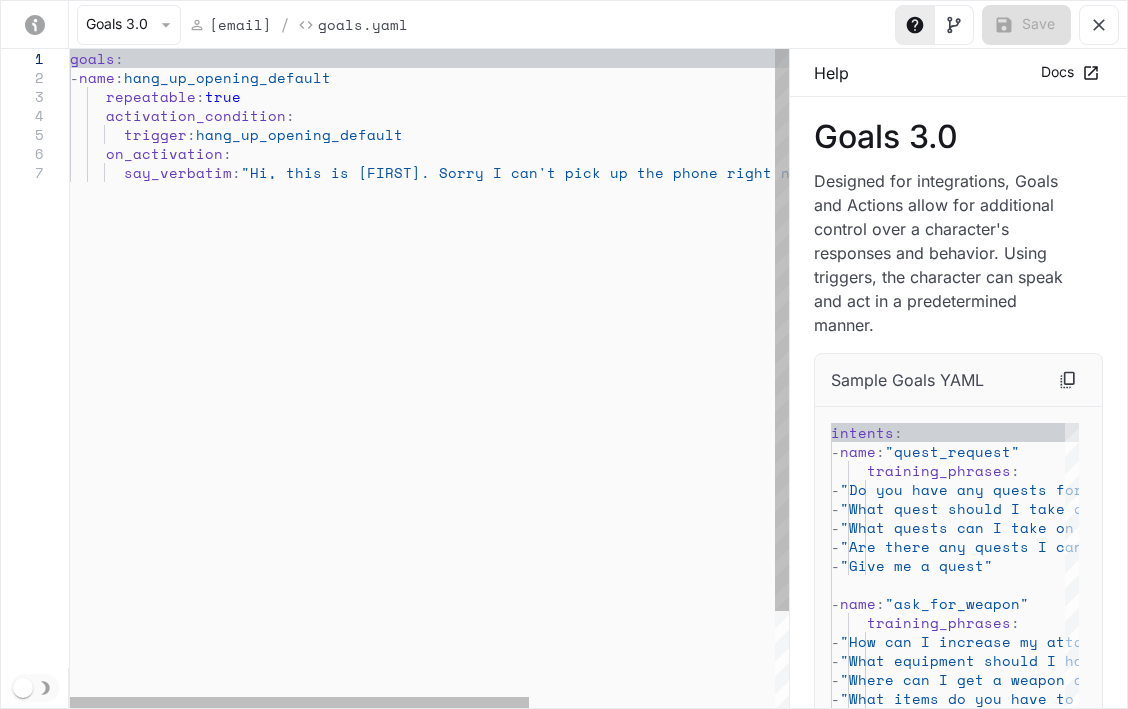 click on "goals :   -  name :  hang_up_opening_default      repeatable :  true      activation_condition :        trigger :  hang_up_opening_default      on_activation :        say_verbatim :  "Hi, this is Emily. Sorry I can't pick up the phon e right now! If it's urgent leave a message, byeee ee"" at bounding box center (621, 436) 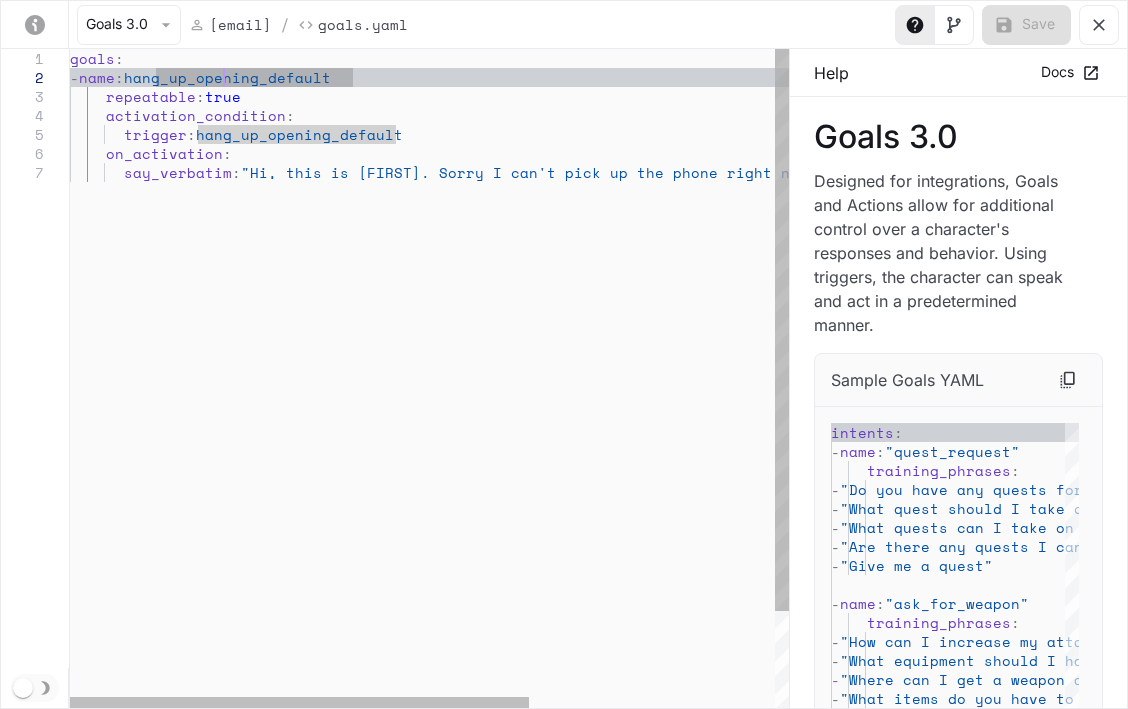 click on "goals :   -  name :  hang_up_opening_default      repeatable :  true      activation_condition :        trigger :  hang_up_opening_default      on_activation :        say_verbatim :  "Hi, this is Emily. Sorry I can't pick up the phon e right now! If it's urgent leave a message, byeee ee"" at bounding box center [621, 436] 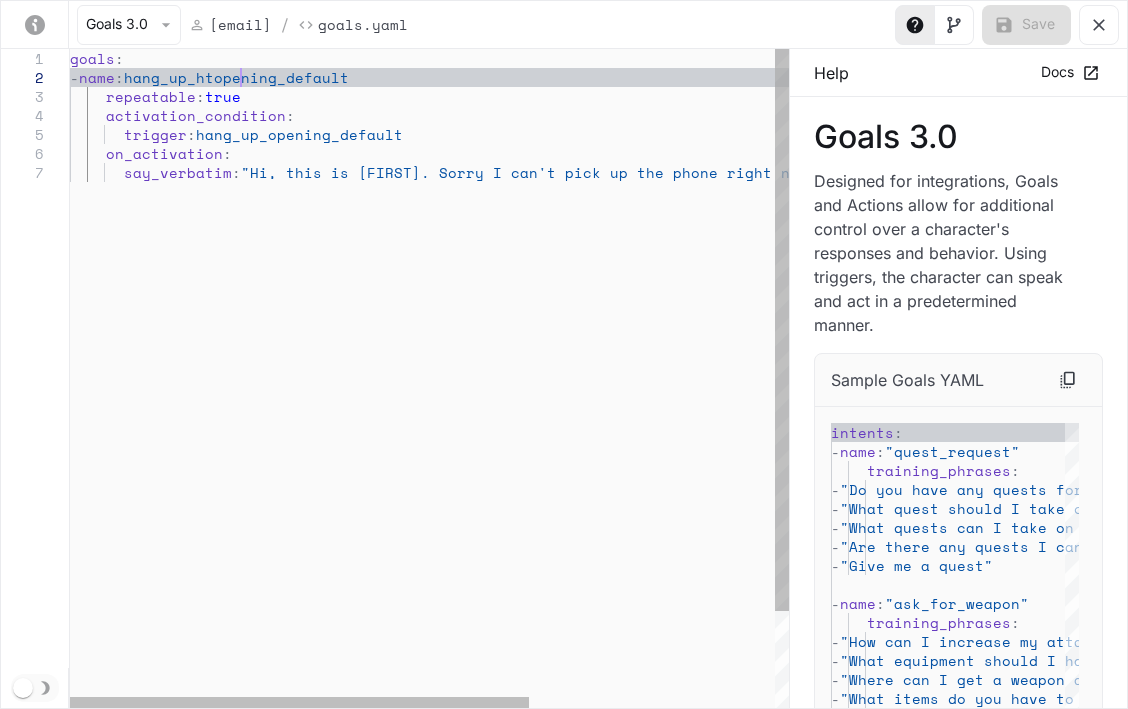 scroll, scrollTop: 18, scrollLeft: 179, axis: both 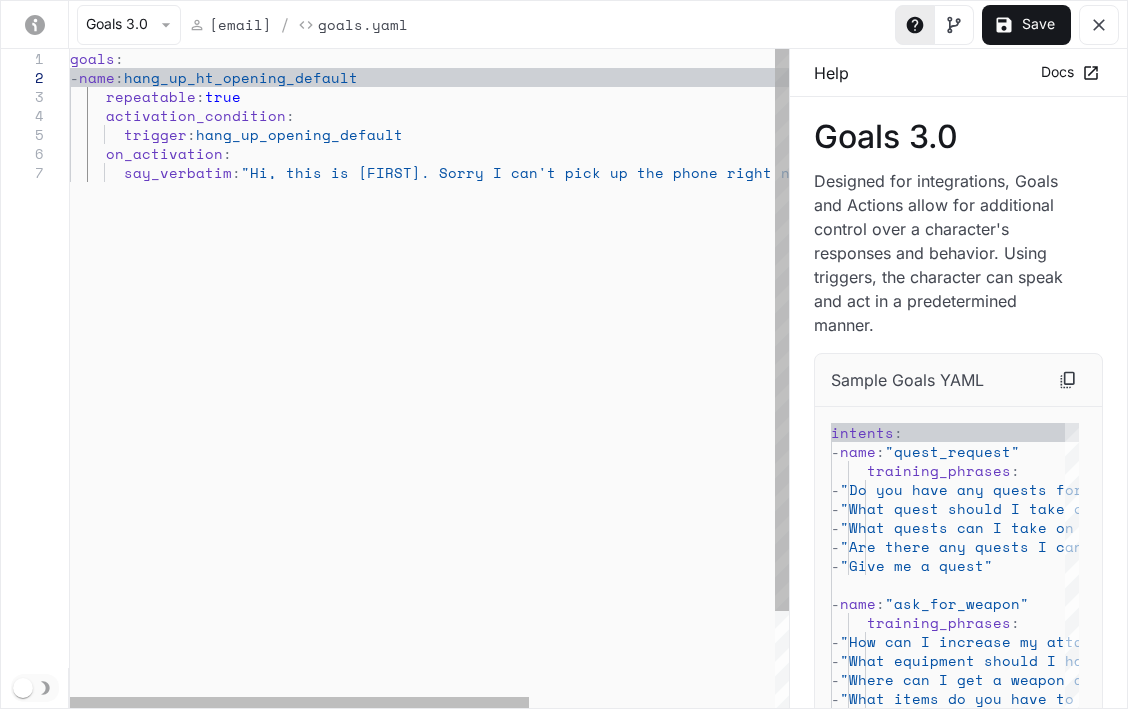 click on "goals :   -  name :  hang_up_ht_opening_default      repeatable :  true      activation_condition :        trigger :  hang_up_opening_default      on_activation :        say_verbatim :  "Hi, this is Emily. Sorry I can't pick up the phon e right now! If it's urgent leave a message, byeee ee"" at bounding box center [621, 436] 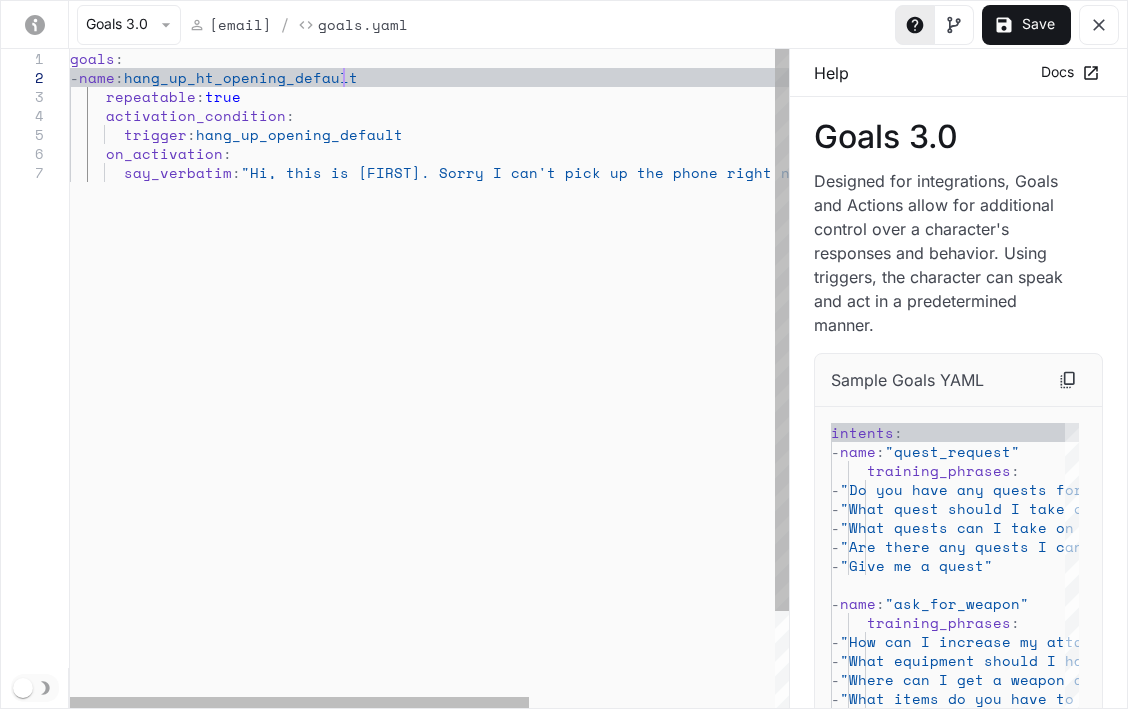 click on "goals :   -  name :  hang_up_ht_opening_default      repeatable :  true      activation_condition :        trigger :  hang_up_opening_default      on_activation :        say_verbatim :  "Hi, this is Emily. Sorry I can't pick up the phon e right now! If it's urgent leave a message, byeee ee"" at bounding box center [621, 436] 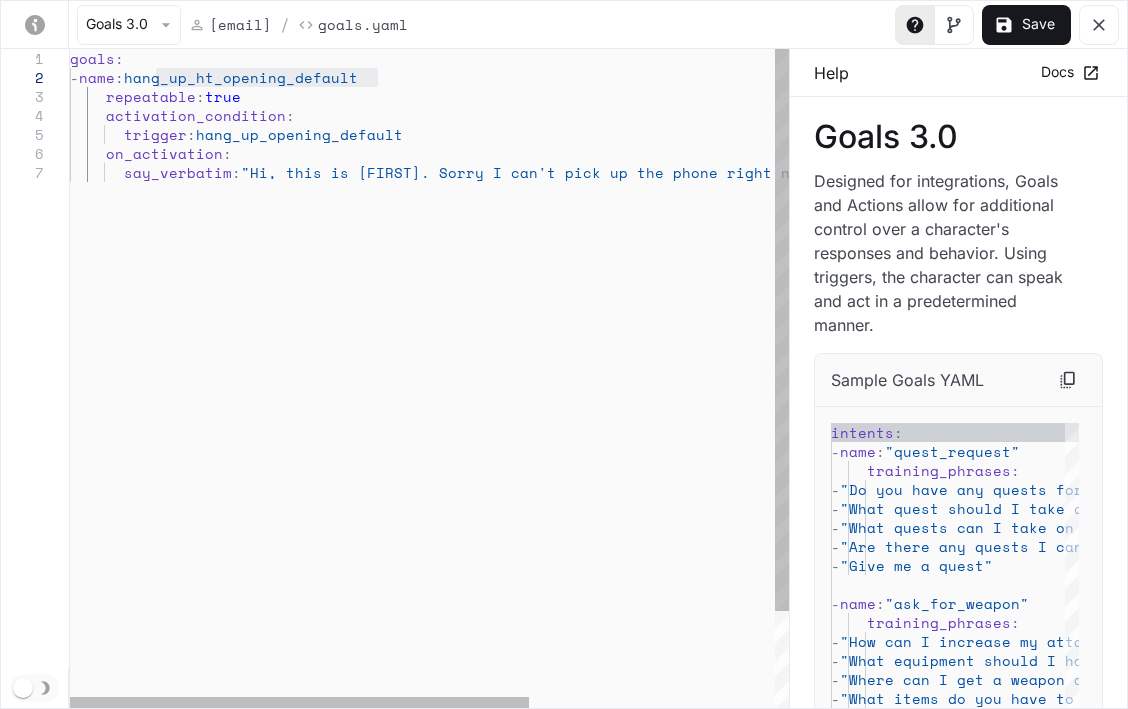 click on "goals :   -  name :  hang_up_ht_opening_default      repeatable :  true      activation_condition :        trigger :  hang_up_opening_default      on_activation :        say_verbatim :  "Hi, this is Emily. Sorry I can't pick up the phon e right now! If it's urgent leave a message, byeee ee"" at bounding box center (621, 436) 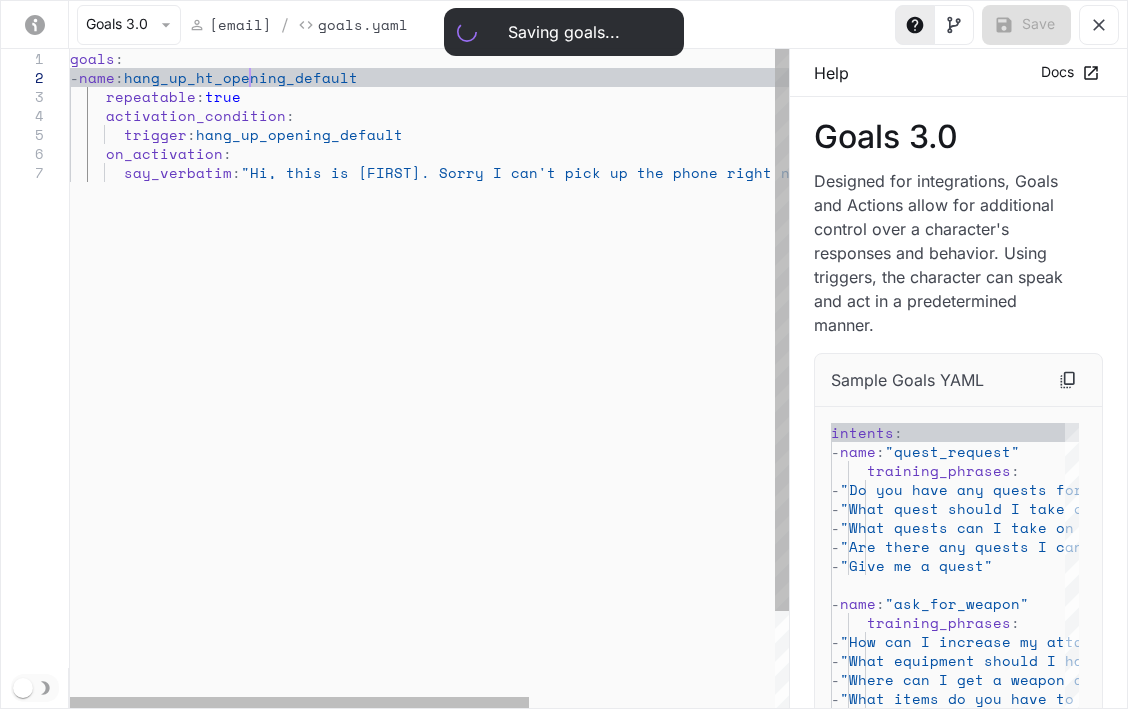 click on "goals :   -  name :  hang_up_ht_opening_default      repeatable :  true      activation_condition :        trigger :  hang_up_opening_default      on_activation :        say_verbatim :  "Hi, this is Emily. Sorry I can't pick up the phon e right now! If it's urgent leave a message, byeee ee"" at bounding box center [621, 436] 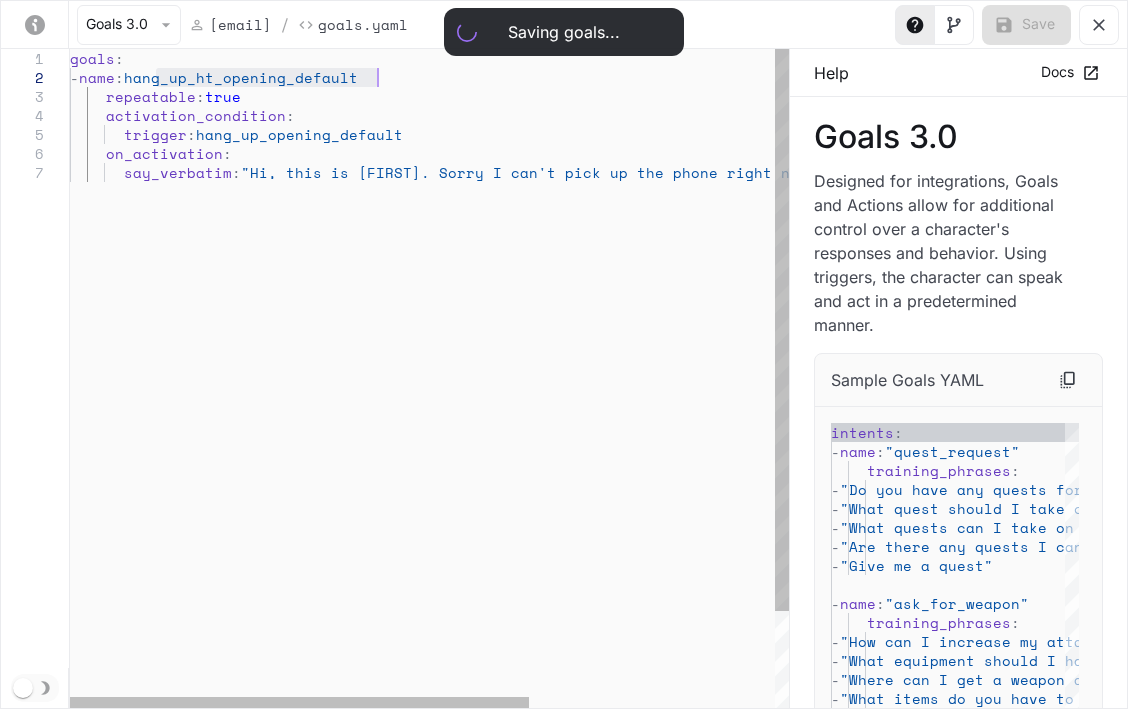 click on "goals :   -  name :  hang_up_ht_opening_default      repeatable :  true      activation_condition :        trigger :  hang_up_opening_default      on_activation :        say_verbatim :  "Hi, this is Emily. Sorry I can't pick up the phon e right now! If it's urgent leave a message, byeee ee"" at bounding box center (621, 436) 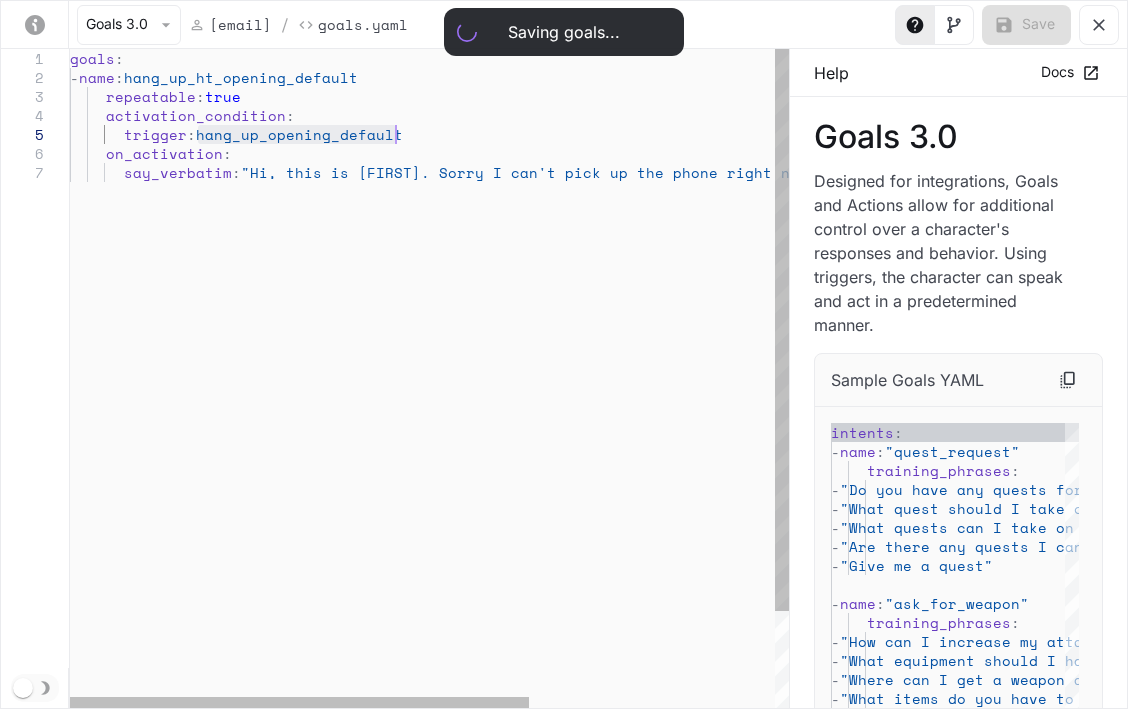 click on "goals :   -  name :  hang_up_ht_opening_default      repeatable :  true      activation_condition :        trigger :  hang_up_opening_default      on_activation :        say_verbatim :  "Hi, this is Emily. Sorry I can't pick up the phon e right now! If it's urgent leave a message, byeee ee"" at bounding box center [621, 436] 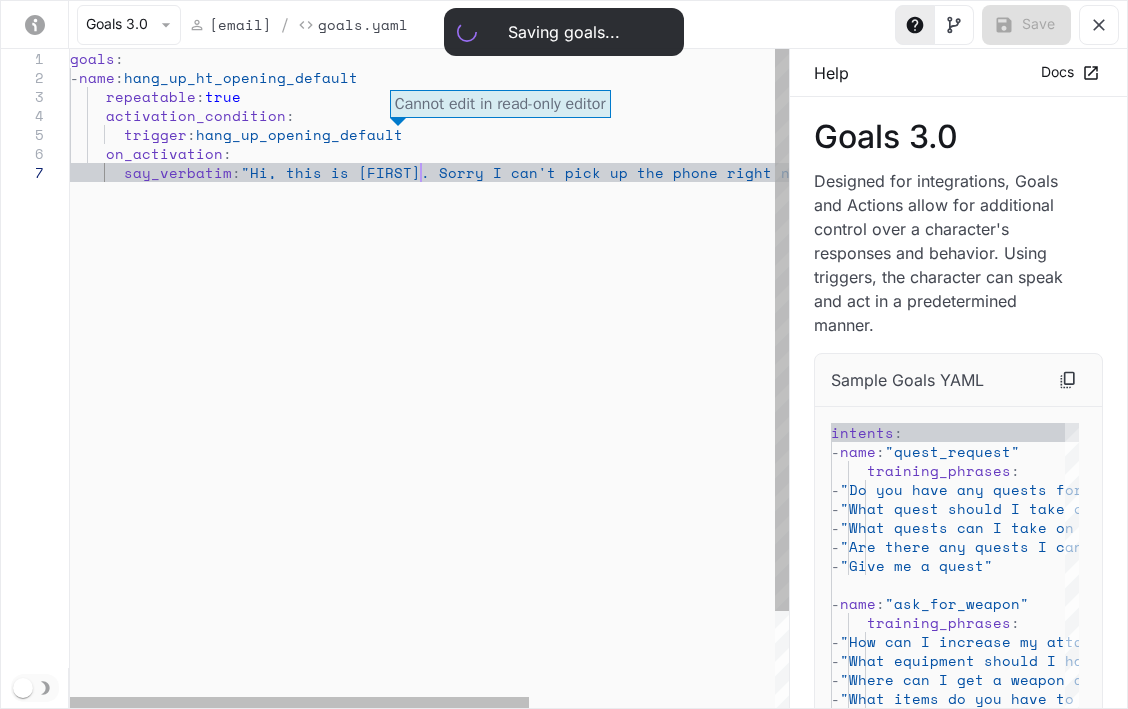 click on "goals :   -  name :  hang_up_ht_opening_default      repeatable :  true      activation_condition :        trigger :  hang_up_opening_default      on_activation :        say_verbatim :  "Hi, this is Emily. Sorry I can't pick up the phon e right now! If it's urgent leave a message, byeee ee"" at bounding box center (621, 436) 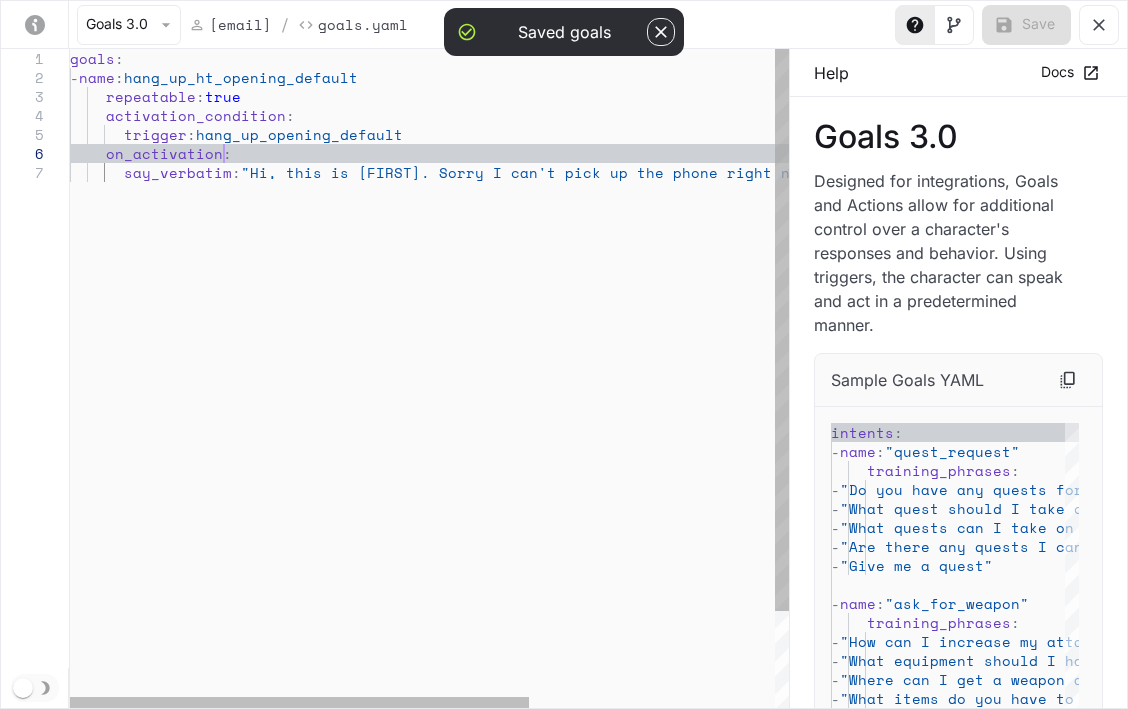click on "goals :   -  name :  hang_up_ht_opening_default      repeatable :  true      activation_condition :        trigger :  hang_up_opening_default      on_activation :        say_verbatim :  "Hi, this is Emily. Sorry I can't pick up the phon e right now! If it's urgent leave a message, byeee ee"" at bounding box center [621, 436] 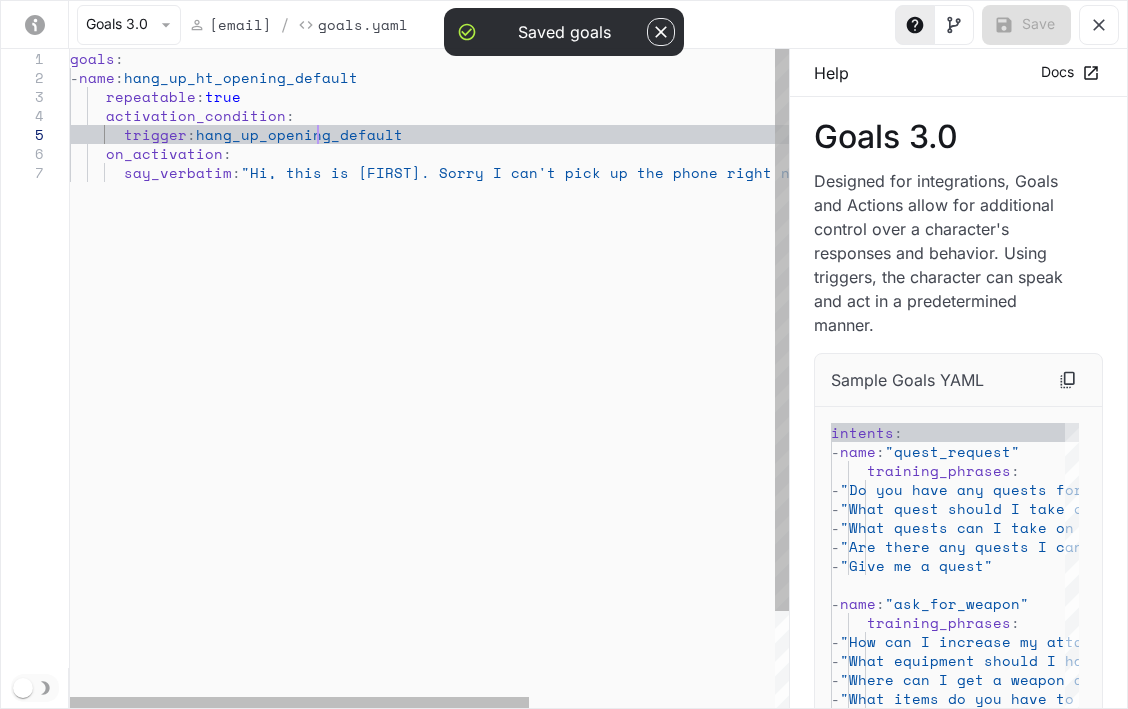 click on "goals :   -  name :  hang_up_ht_opening_default      repeatable :  true      activation_condition :        trigger :  hang_up_opening_default      on_activation :        say_verbatim :  "Hi, this is Emily. Sorry I can't pick up the phon e right now! If it's urgent leave a message, byeee ee"" at bounding box center [621, 436] 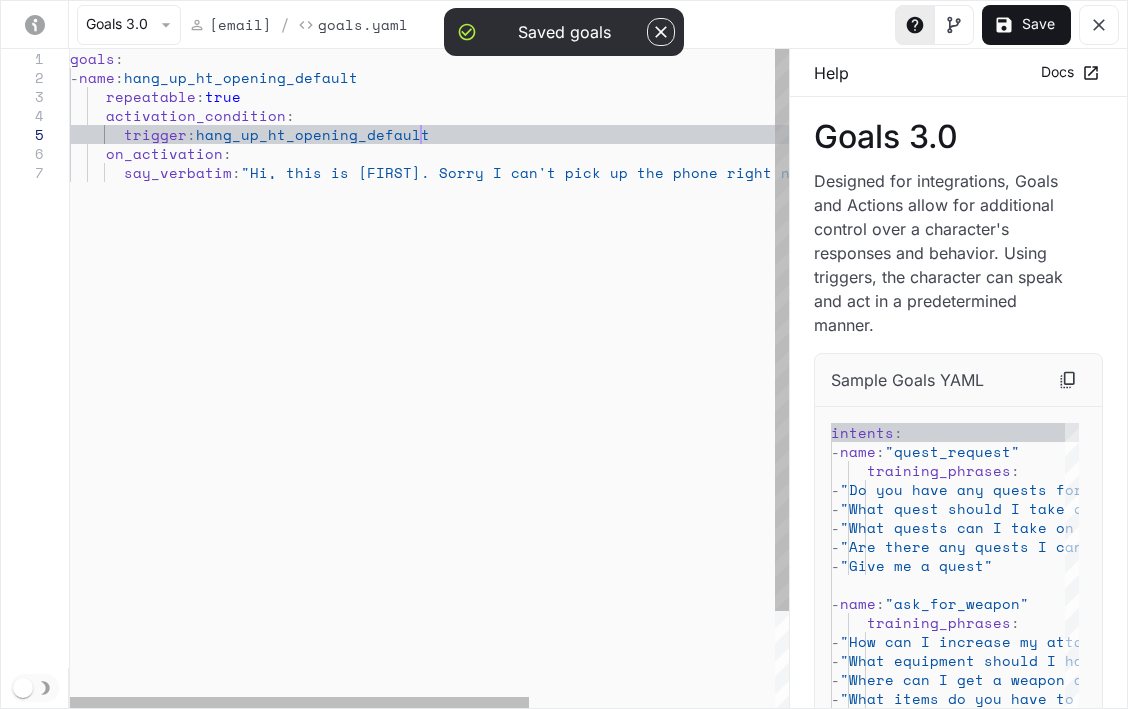 click on "goals :   -  name :  hang_up_ht_opening_default      repeatable :  true      activation_condition :        trigger :  hang_up_ht_opening_default      on_activation :        say_verbatim :  "Hi, this is Emily. Sorry I can't pick up the phon e right now! If it's urgent leave a message, byeee ee"" at bounding box center [621, 436] 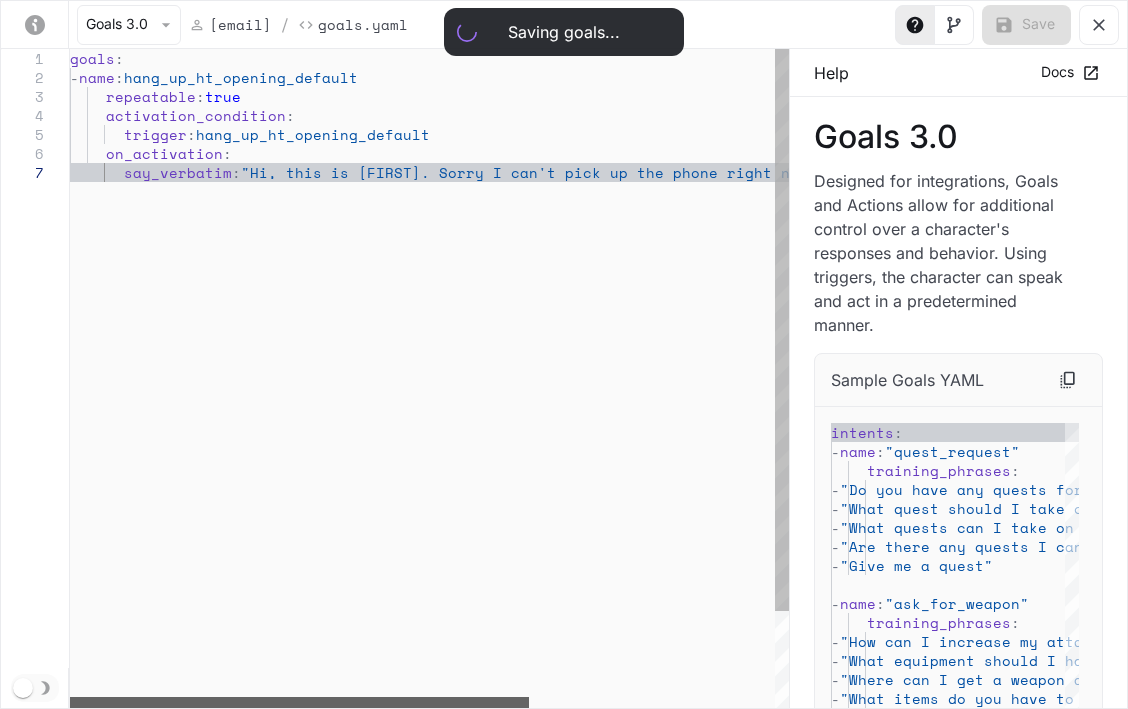 click at bounding box center [299, 703] 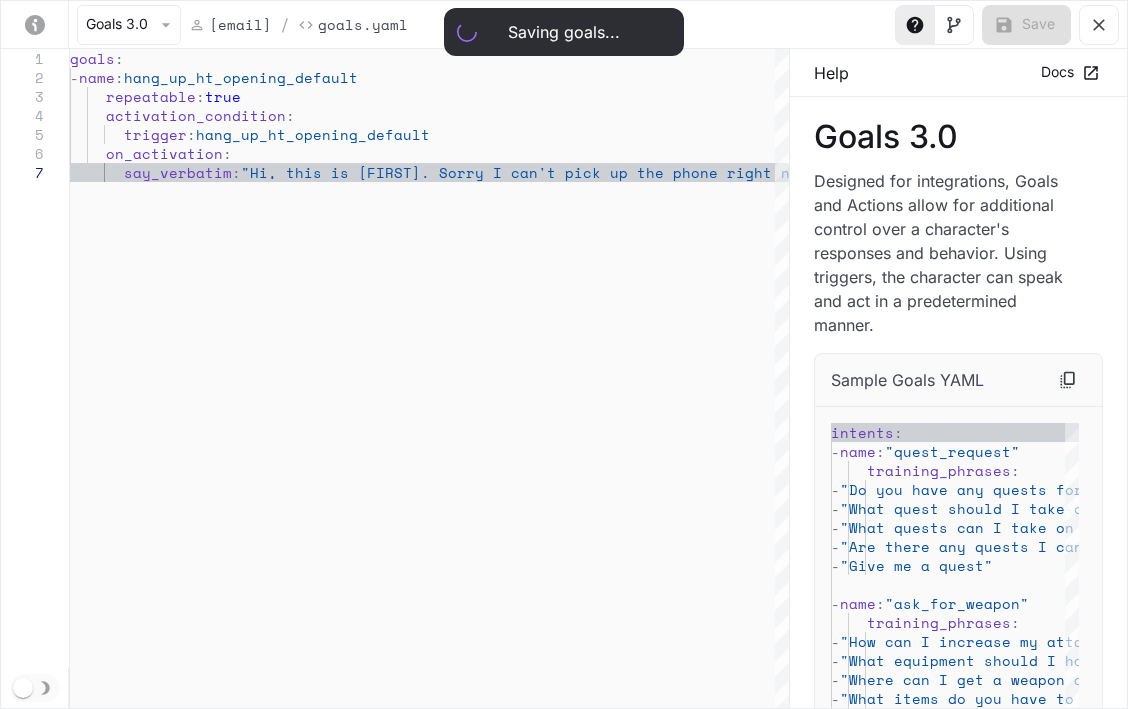 type on "**********" 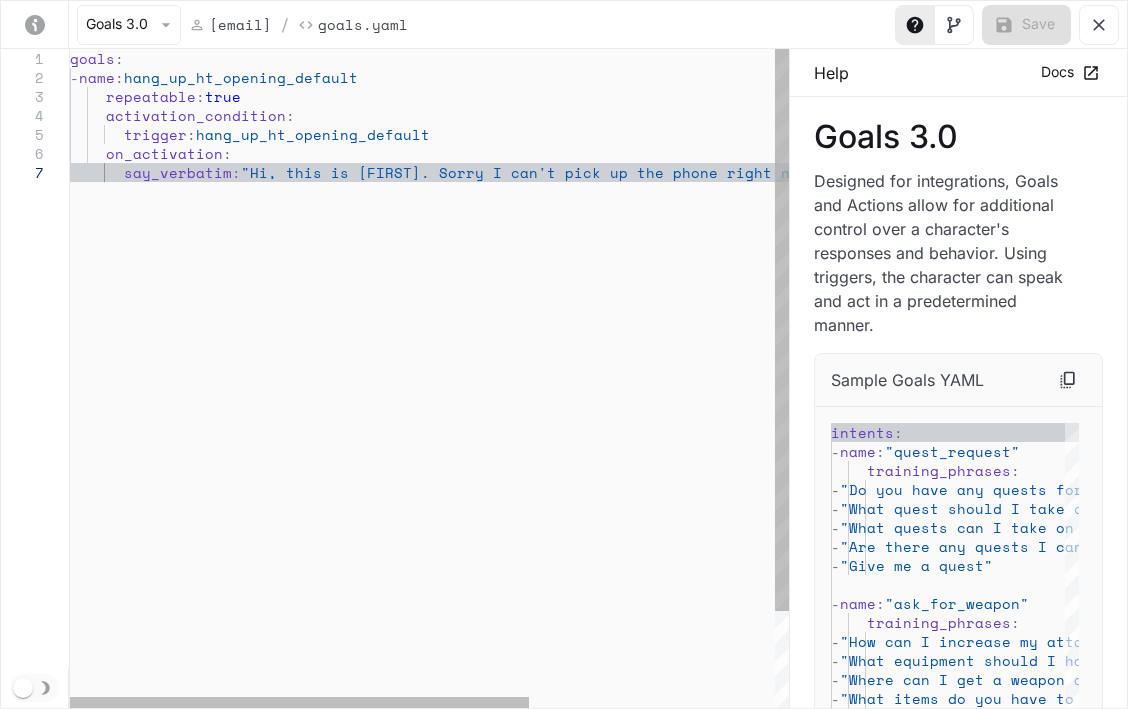 click on "goals :   -  name :  hang_up_ht_opening_default      repeatable :  true      activation_condition :        trigger :  hang_up_ht_opening_default      on_activation :        say_verbatim :  "Hi, this is Emily. Sorry I can't pick up the phon e right now! If it's urgent leave a message, byeee ee"" at bounding box center [621, 436] 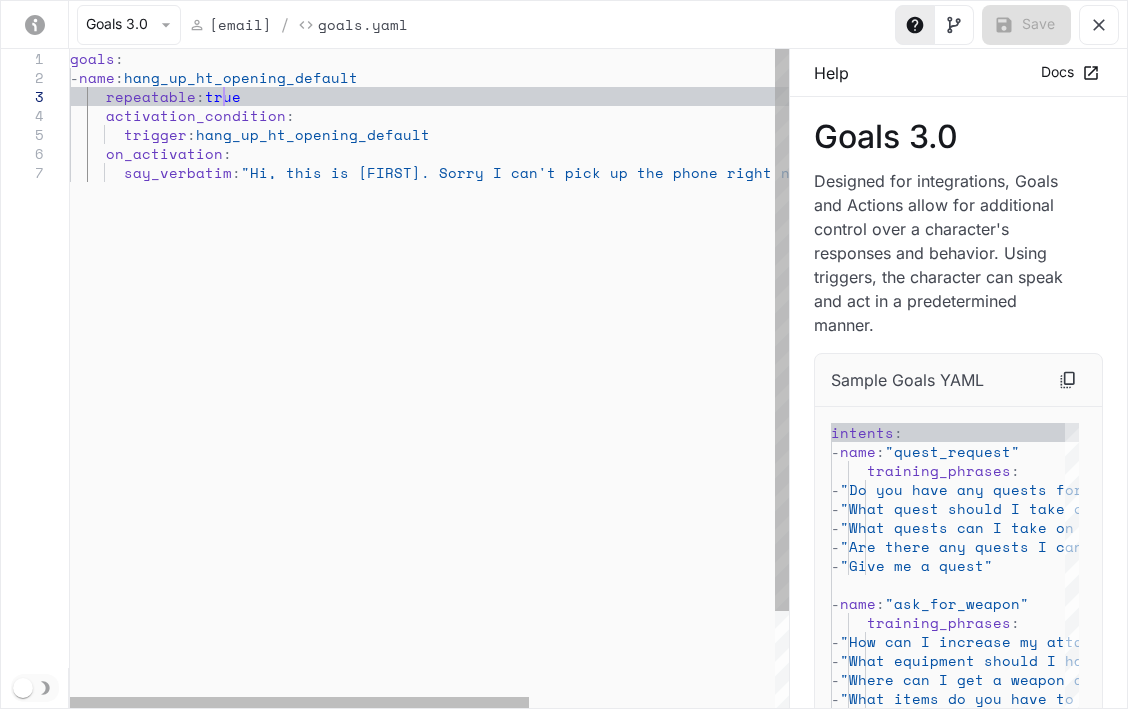 click on "goals :   -  name :  hang_up_ht_opening_default      repeatable :  true      activation_condition :        trigger :  hang_up_ht_opening_default      on_activation :        say_verbatim :  "Hi, this is Emily. Sorry I can't pick up the phon e right now! If it's urgent leave a message, byeee ee"" at bounding box center [621, 436] 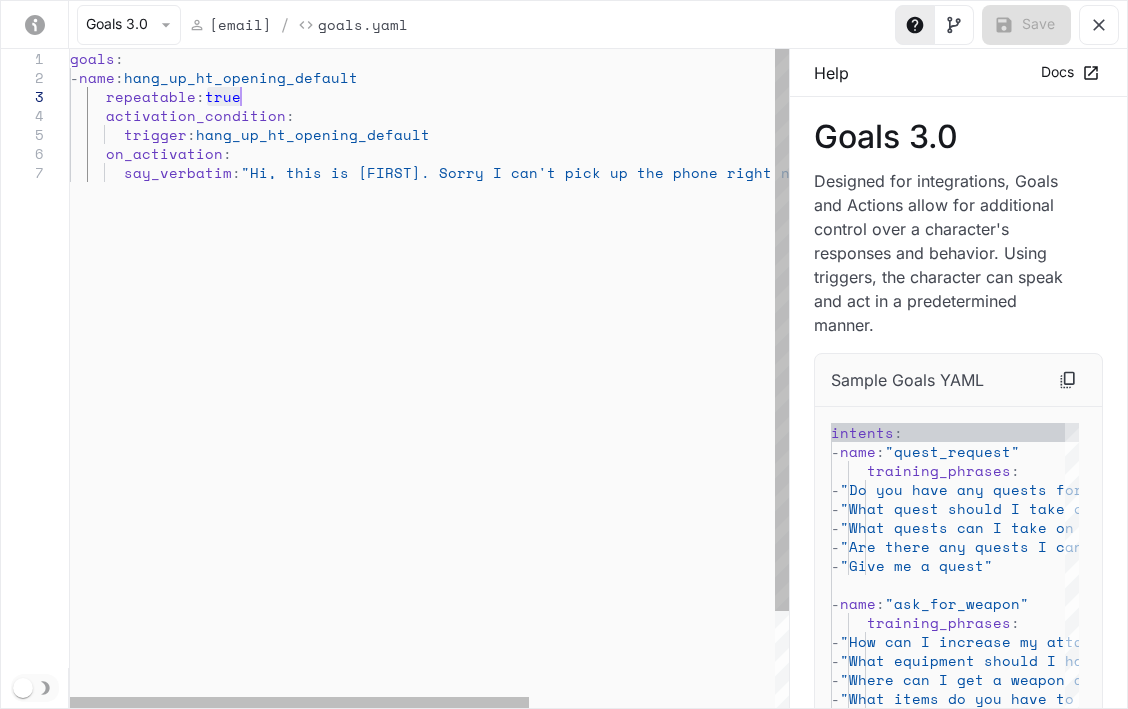 click on "goals :   -  name :  hang_up_ht_opening_default      repeatable :  true      activation_condition :        trigger :  hang_up_ht_opening_default      on_activation :        say_verbatim :  "Hi, this is Emily. Sorry I can't pick up the phon e right now! If it's urgent leave a message, byeee ee"" at bounding box center (621, 436) 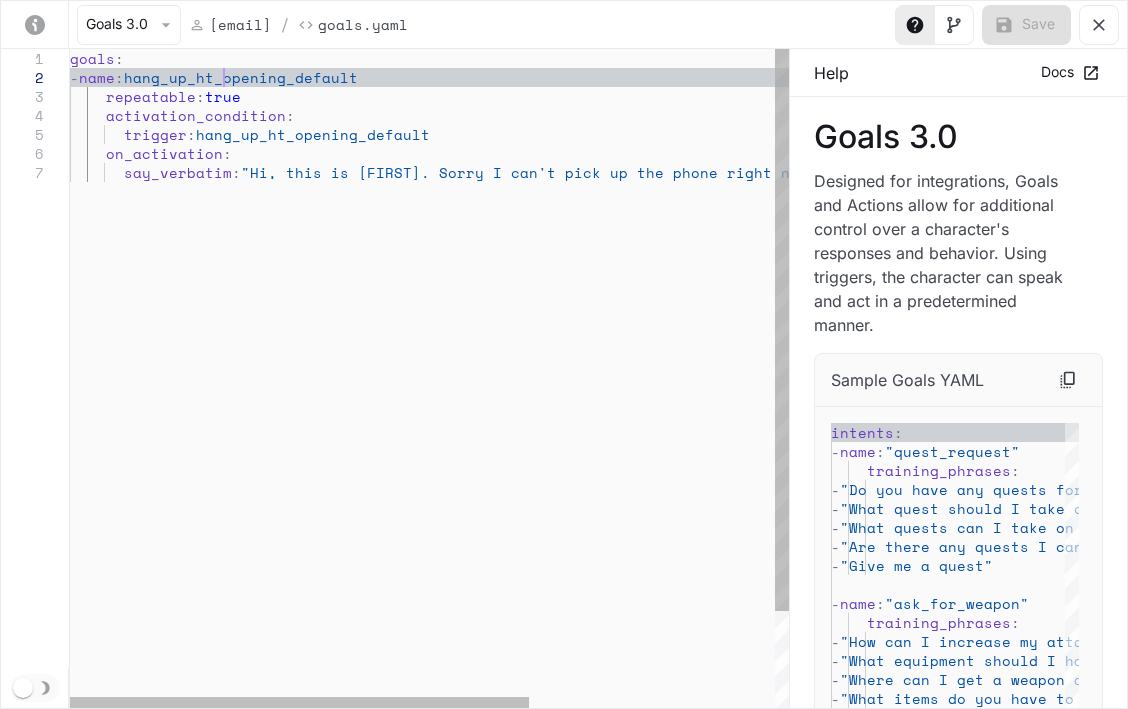 click on "goals :   -  name :  hang_up_ht_opening_default      repeatable :  true      activation_condition :        trigger :  hang_up_ht_opening_default      on_activation :        say_verbatim :  "Hi, this is Emily. Sorry I can't pick up the phon e right now! If it's urgent leave a message, byeee ee"" at bounding box center [621, 436] 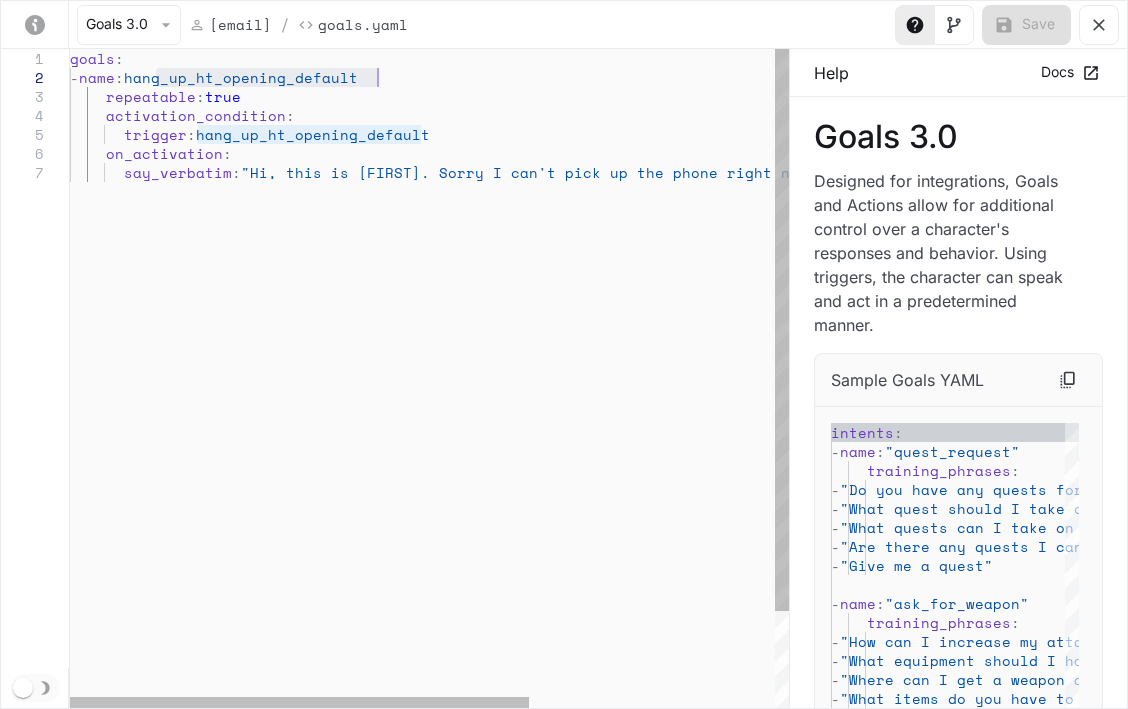 click on "goals :   -  name :  hang_up_ht_opening_default      repeatable :  true      activation_condition :        trigger :  hang_up_ht_opening_default      on_activation :        say_verbatim :  "Hi, this is Emily. Sorry I can't pick up the phon e right now! If it's urgent leave a message, byeee ee"" at bounding box center [621, 436] 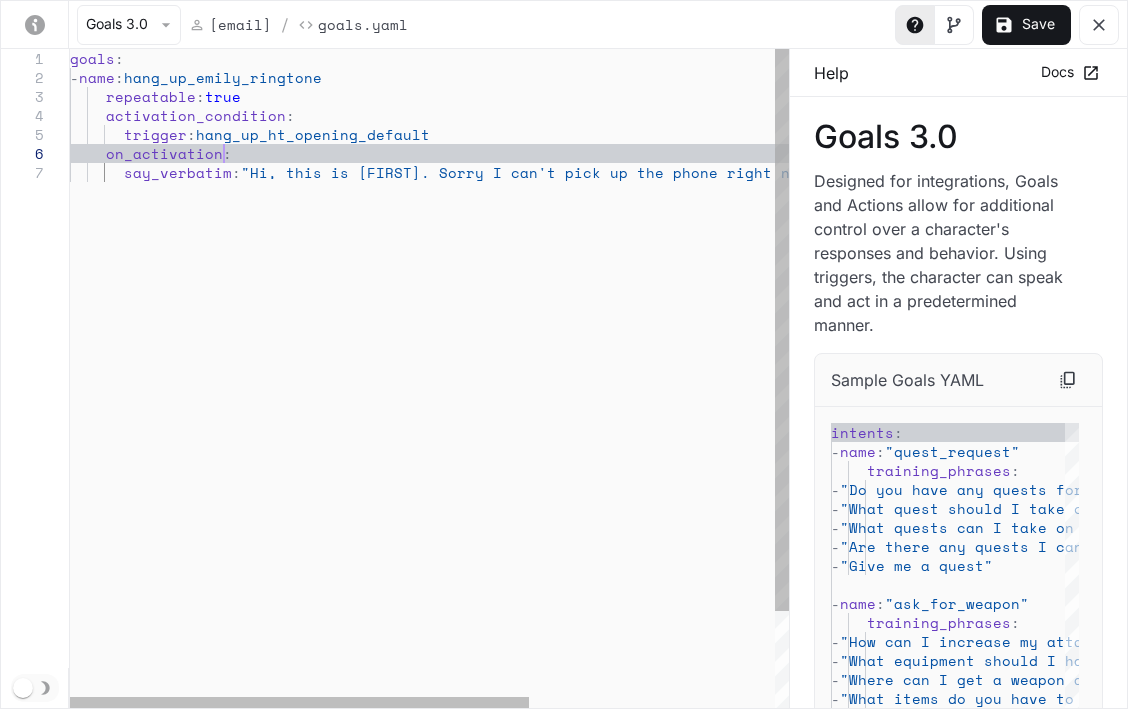 click on "goals :   -  name :  hang_up_emily_ringtone      repeatable :  true      activation_condition :        trigger :  hang_up_ht_opening_default      on_activation :        say_verbatim :  "Hi, this is Emily. Sorry I can't pick up the phon e right now! If it's urgent leave a message, byeee ee"" at bounding box center (621, 436) 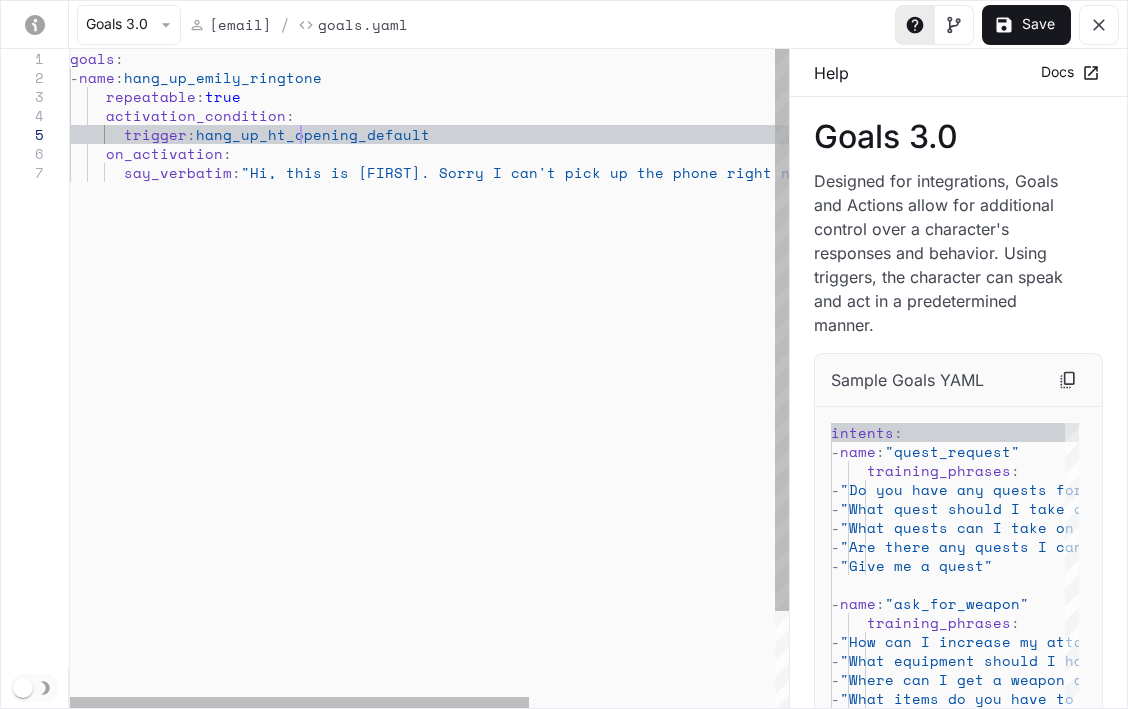 click on "goals :   -  name :  hang_up_emily_ringtone      repeatable :  true      activation_condition :        trigger :  hang_up_ht_opening_default      on_activation :        say_verbatim :  "Hi, this is Emily. Sorry I can't pick up the phon e right now! If it's urgent leave a message, byeee ee"" at bounding box center [621, 436] 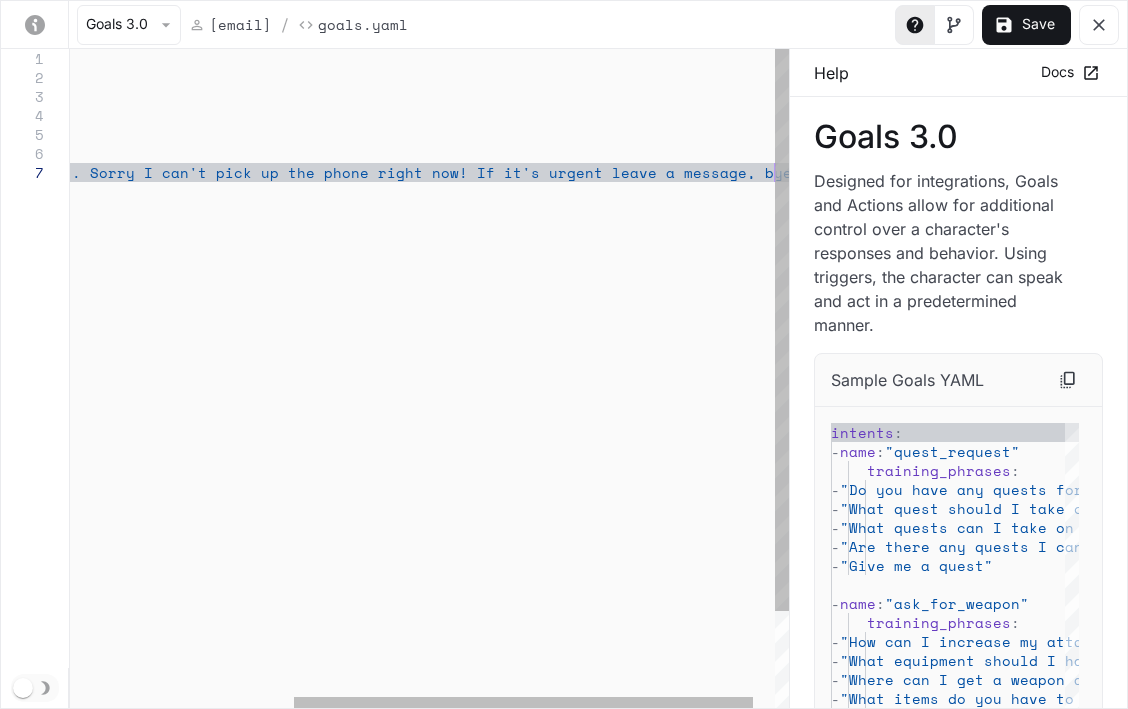 click on "goals :   -  name :  hang_up_emily_ringtone      repeatable :  true      activation_condition :        trigger :  hang_up_emily_ringtone      on_activation :        say_verbatim :  "Hi, this is Emily. Sorry I can't pick up the phon e right now! If it's urgent leave a message, byeee ee"" at bounding box center [272, 436] 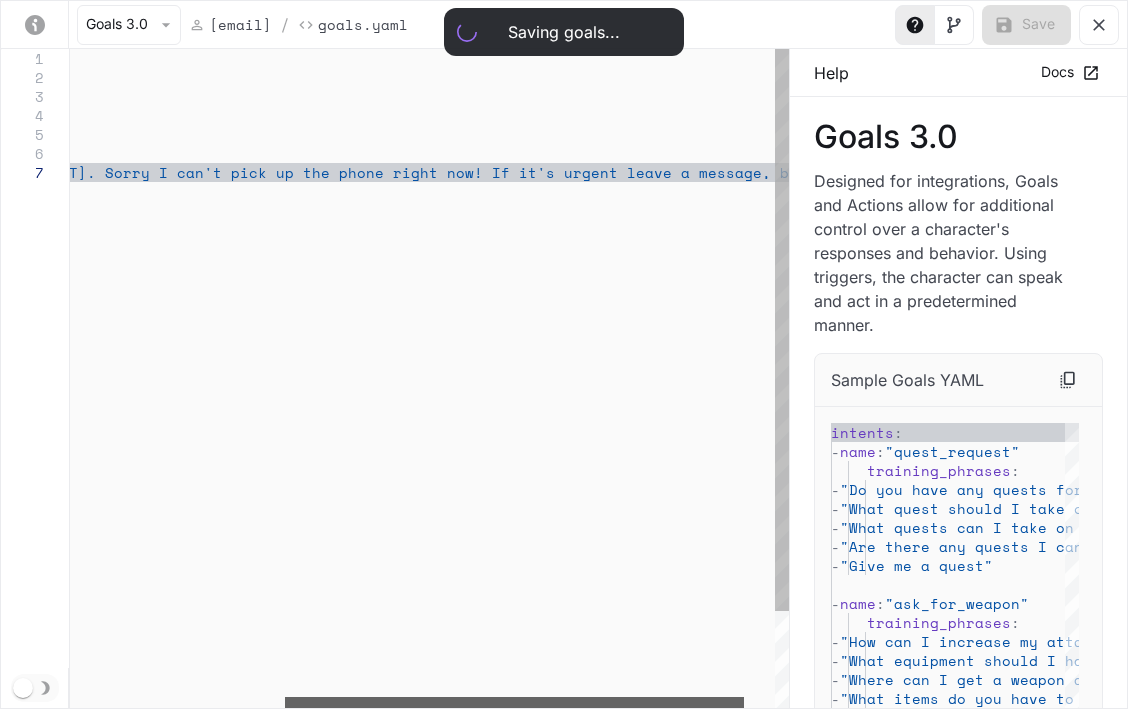 click at bounding box center (514, 703) 